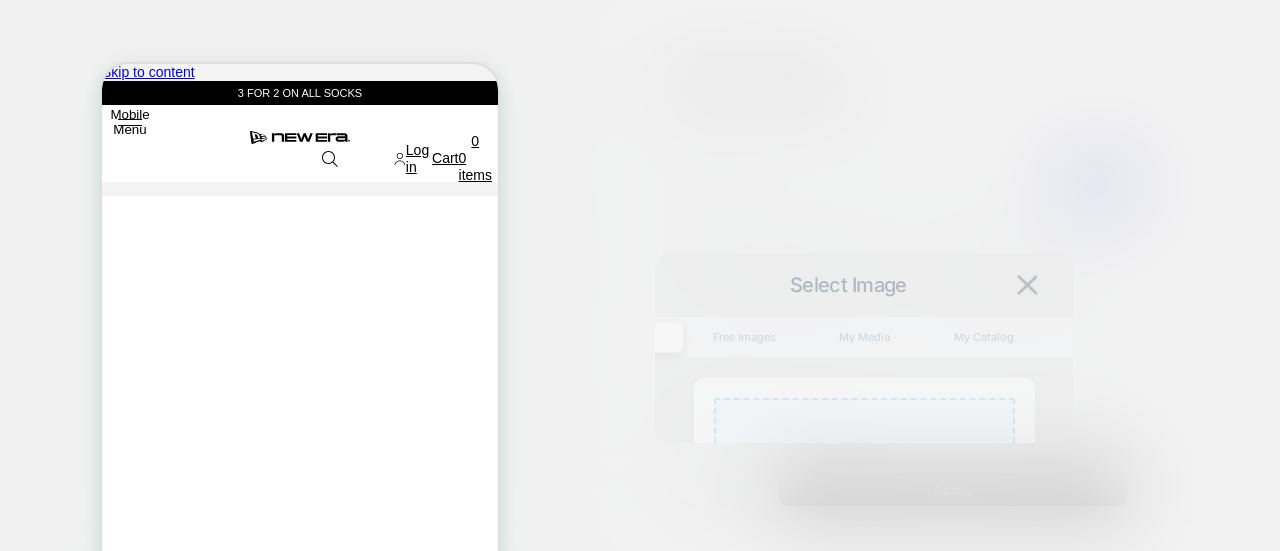 scroll, scrollTop: 400, scrollLeft: 0, axis: vertical 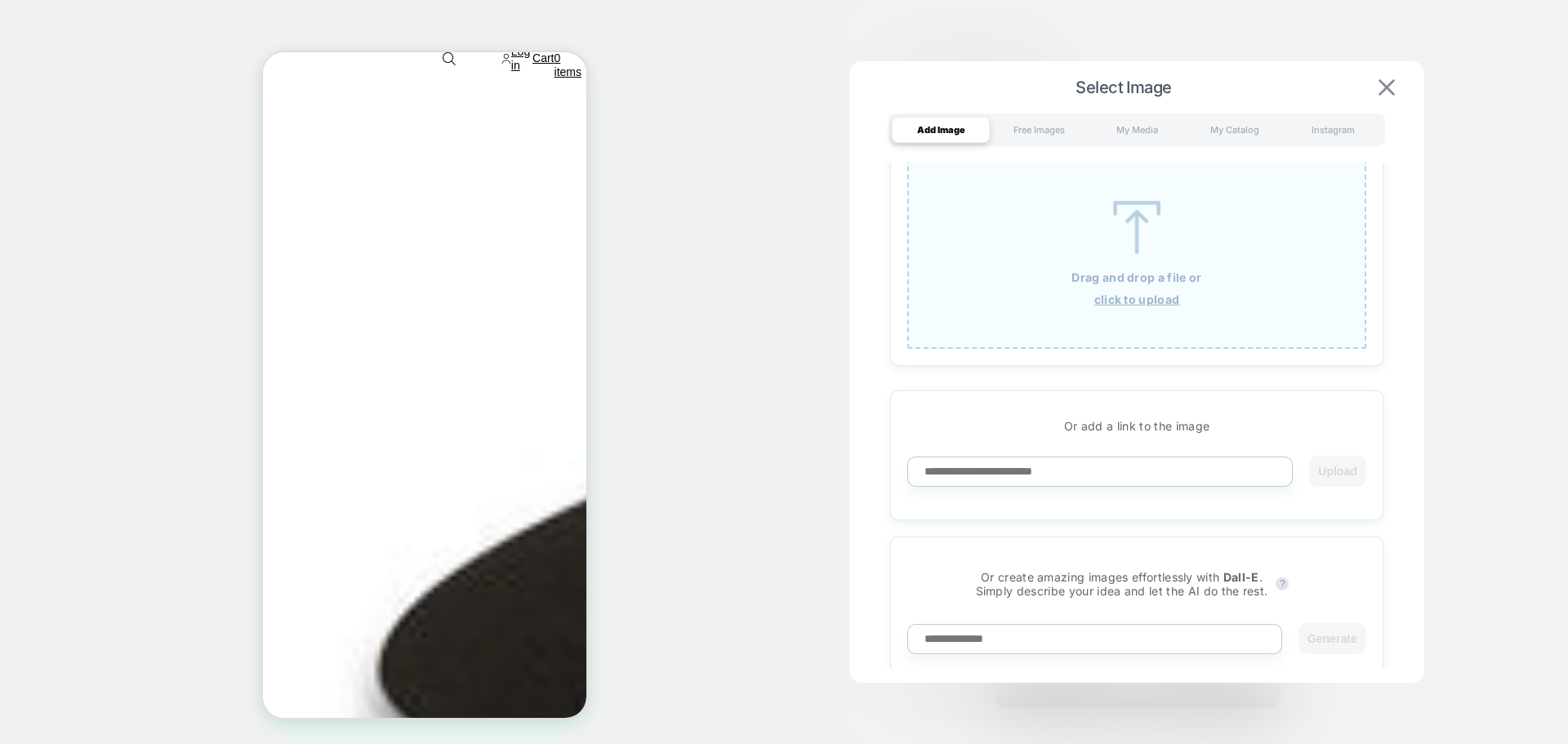 click at bounding box center [1387, 87] 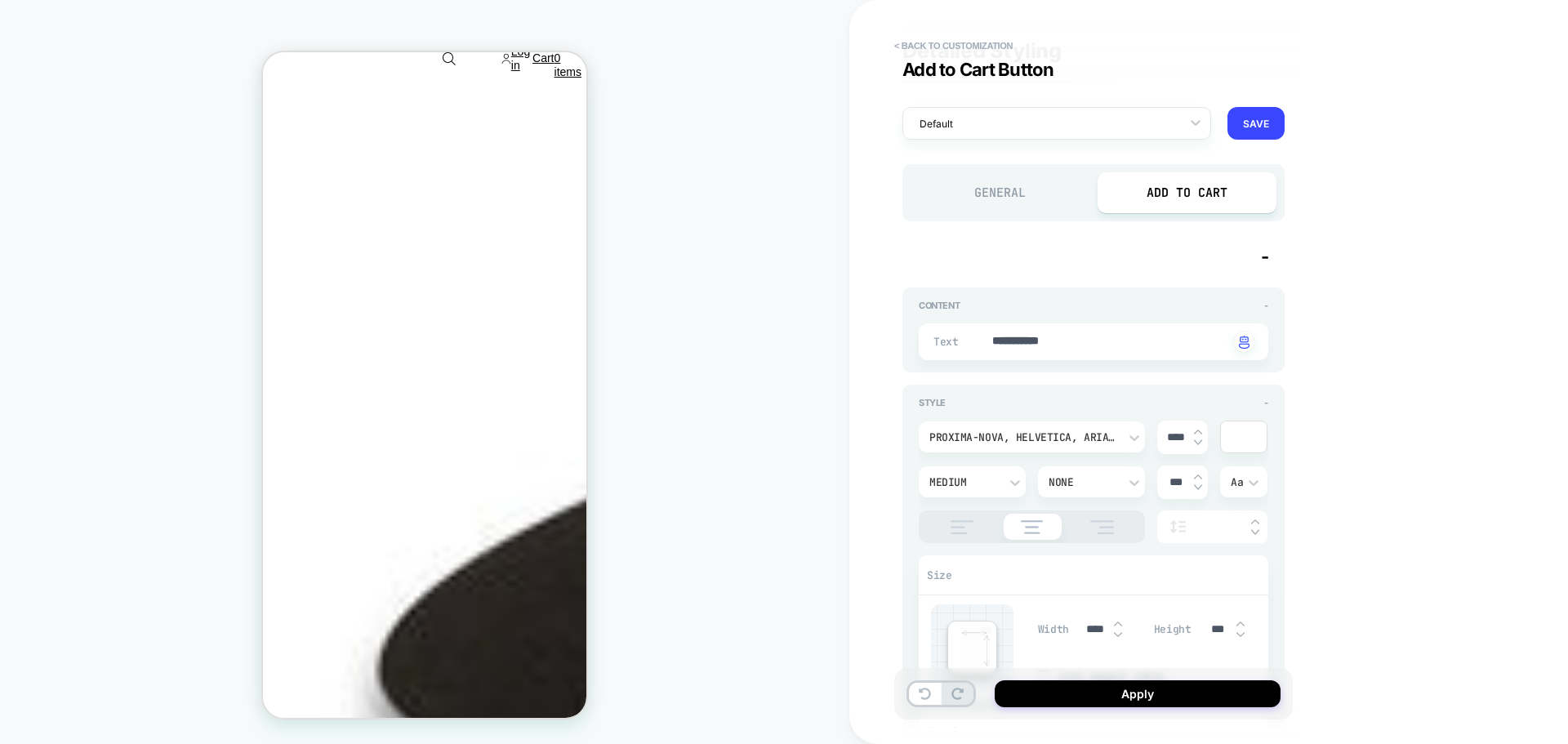 type on "*" 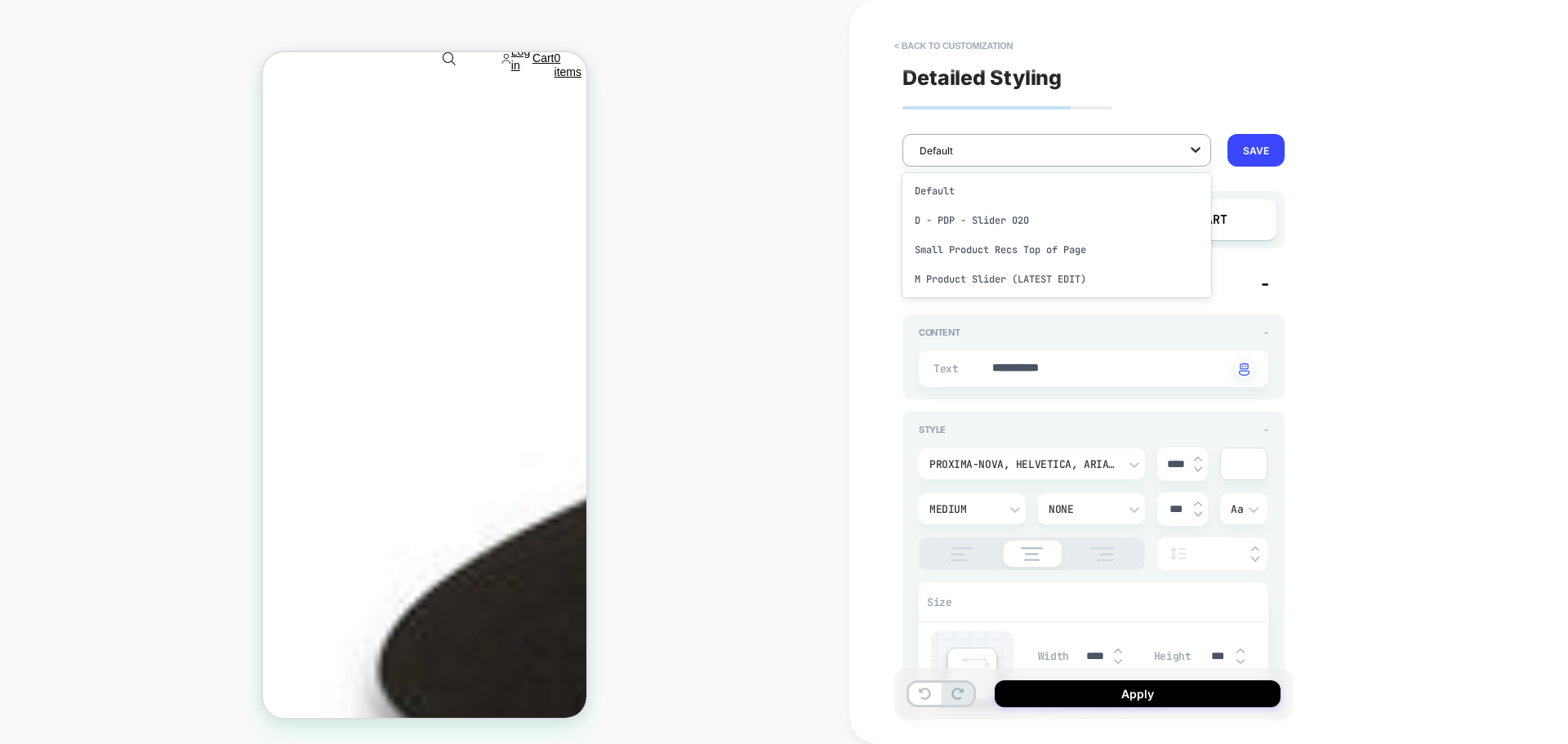 click 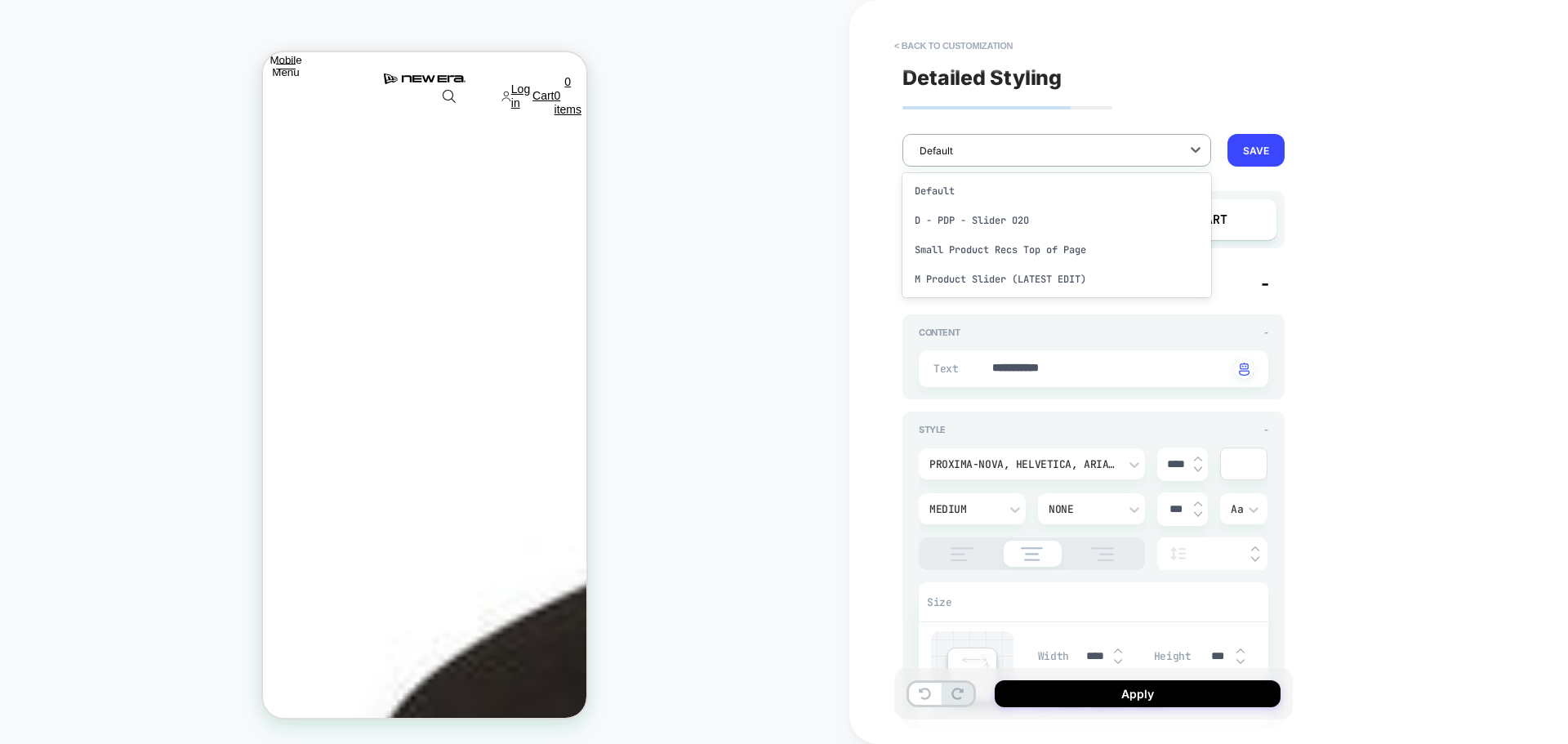 click on "**********" at bounding box center (1209, 372) 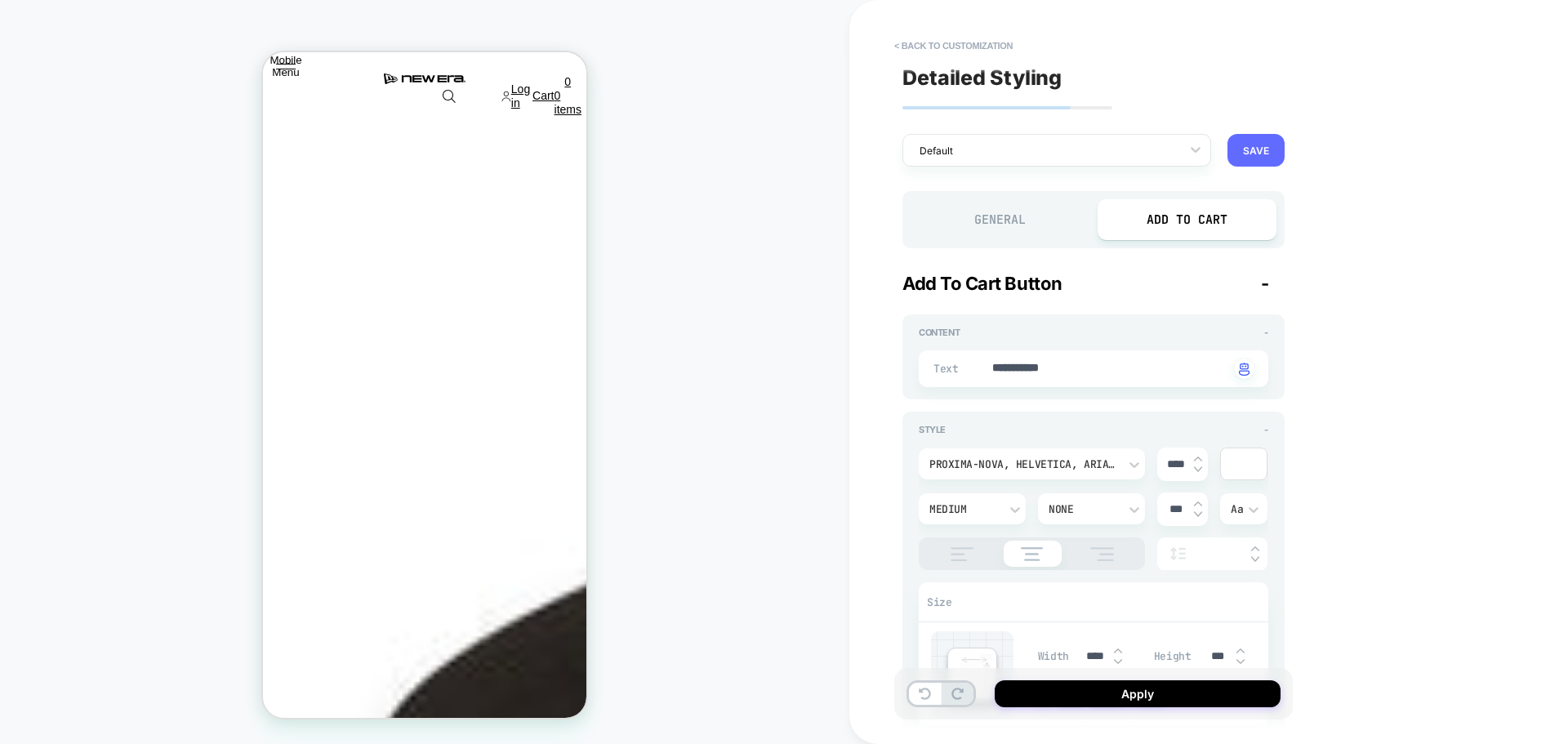 click on "SAVE" at bounding box center (1256, 150) 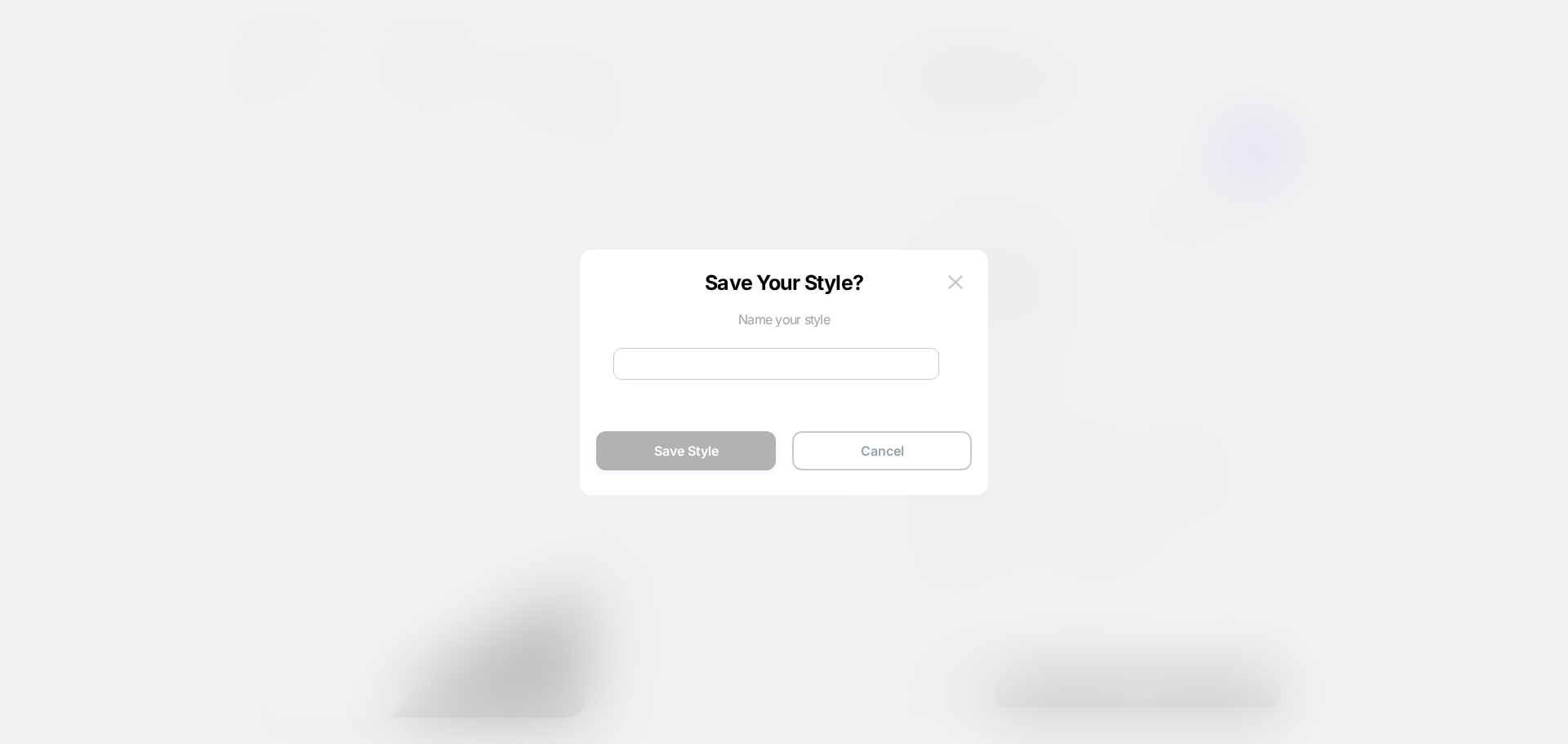 click at bounding box center (776, 363) 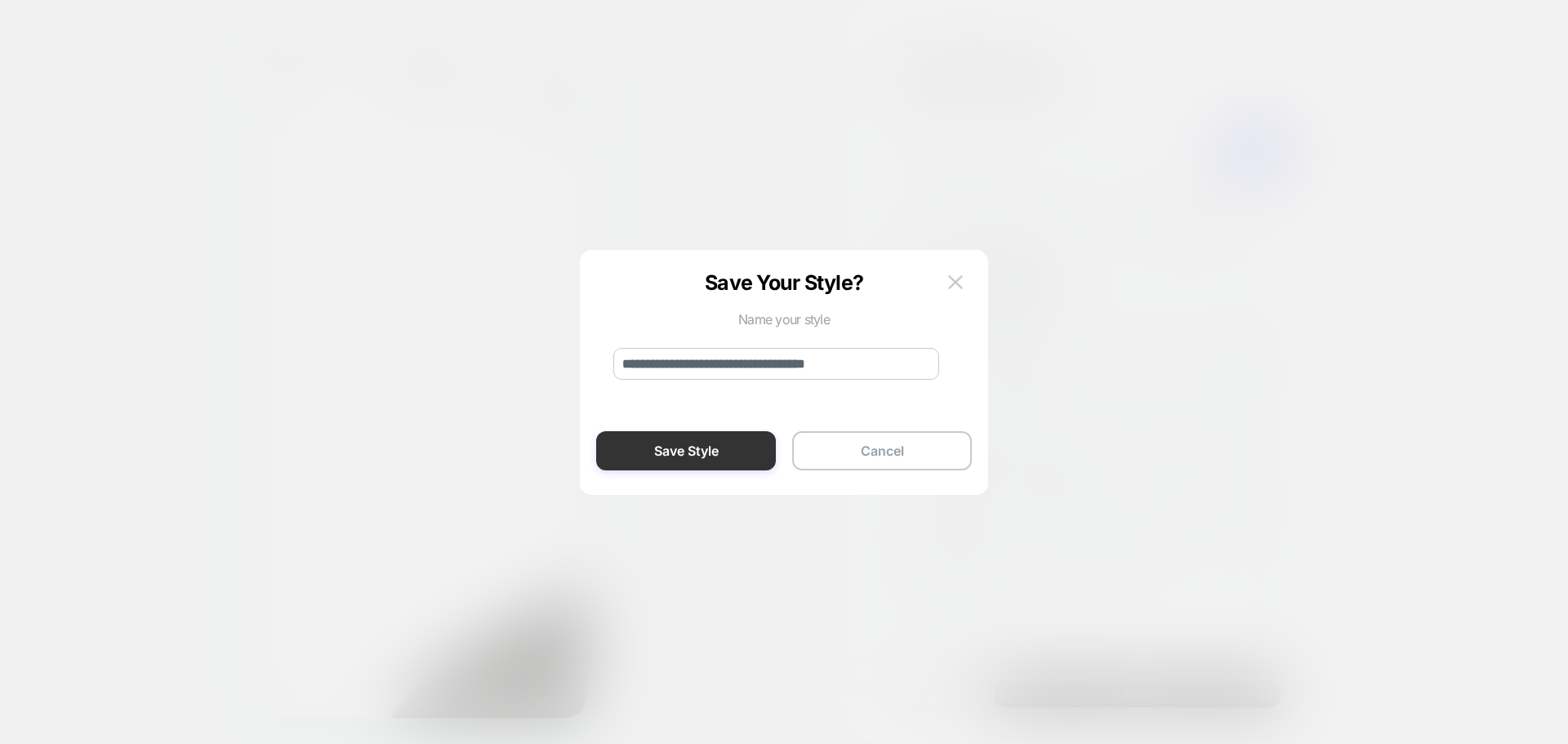 type on "**********" 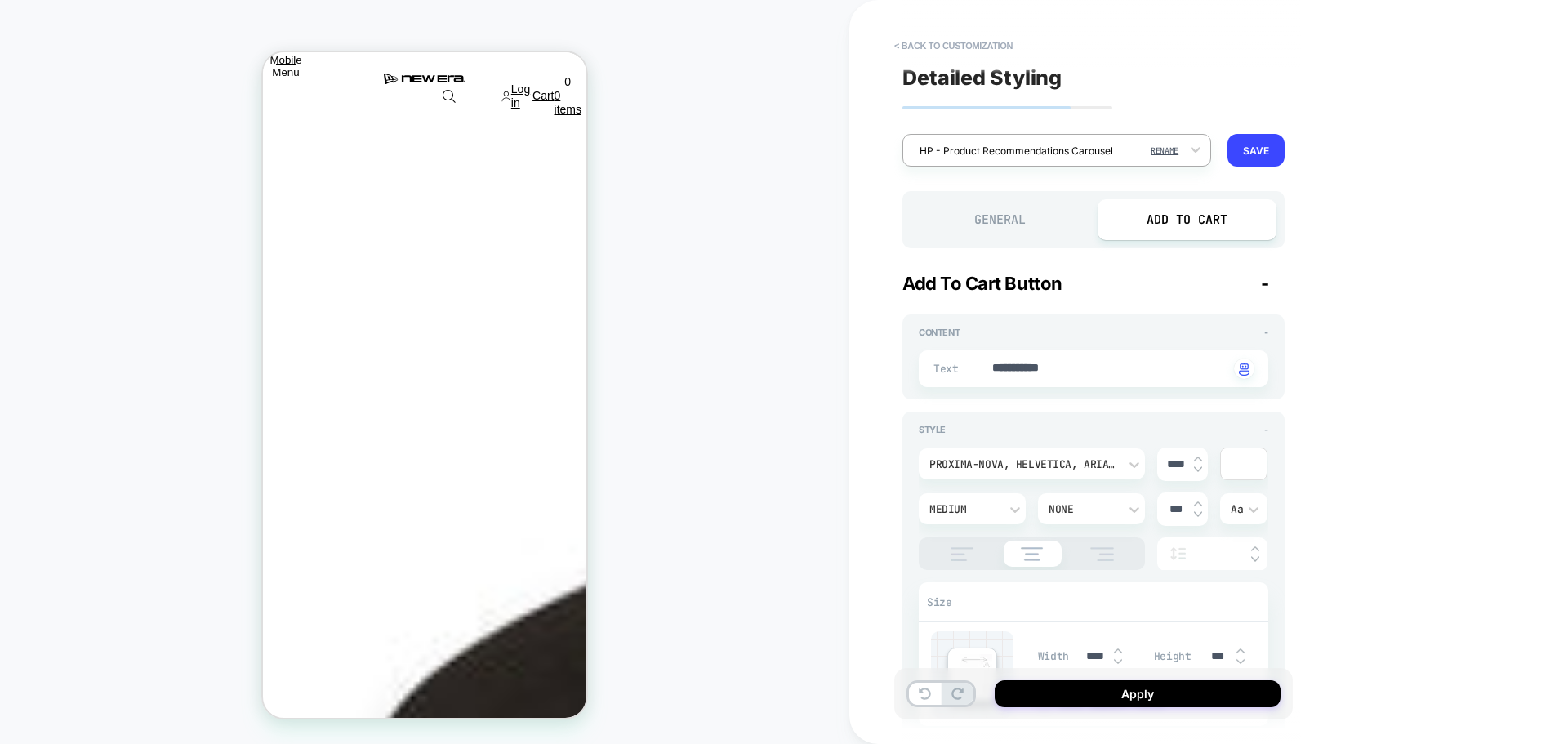 type on "*" 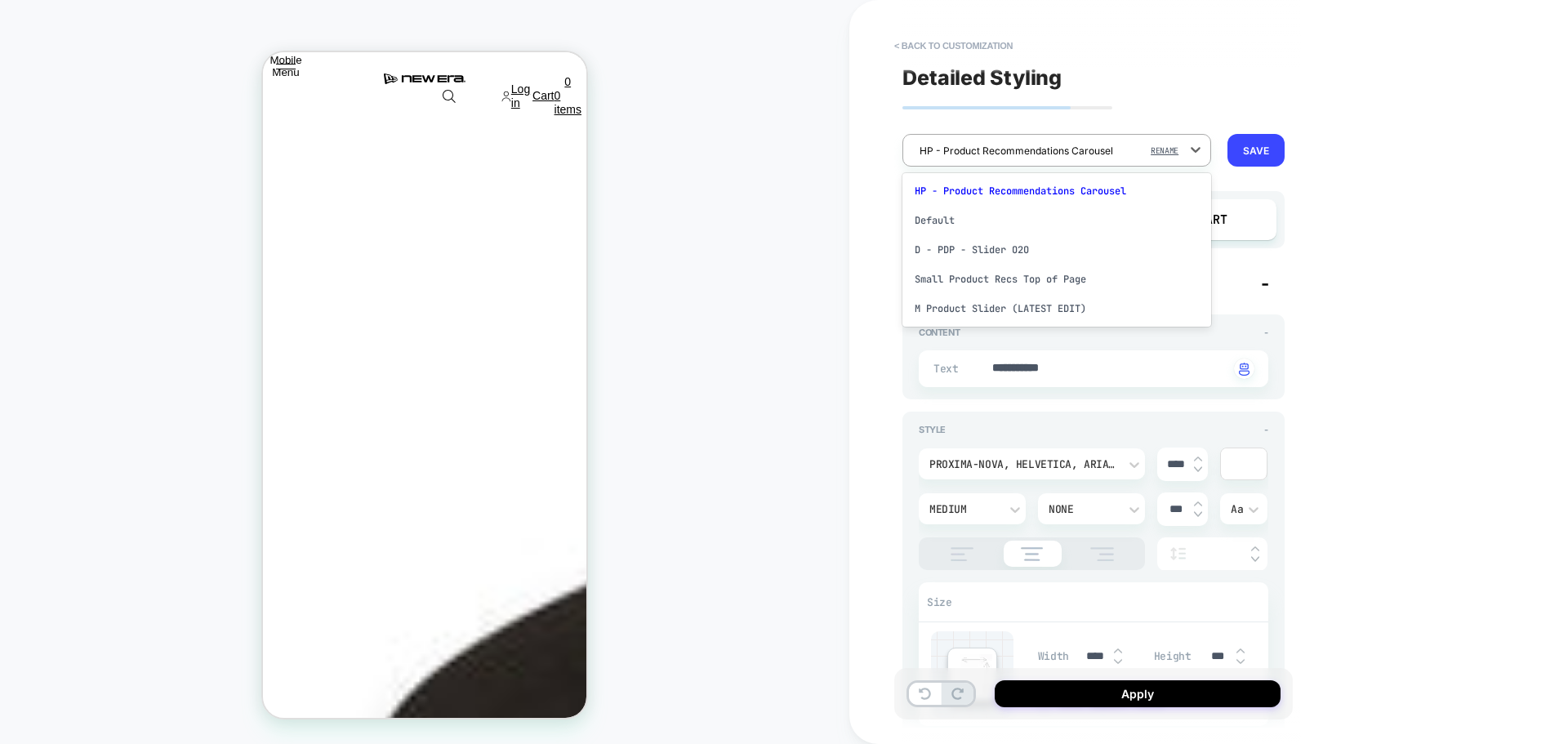 click at bounding box center (1046, 150) 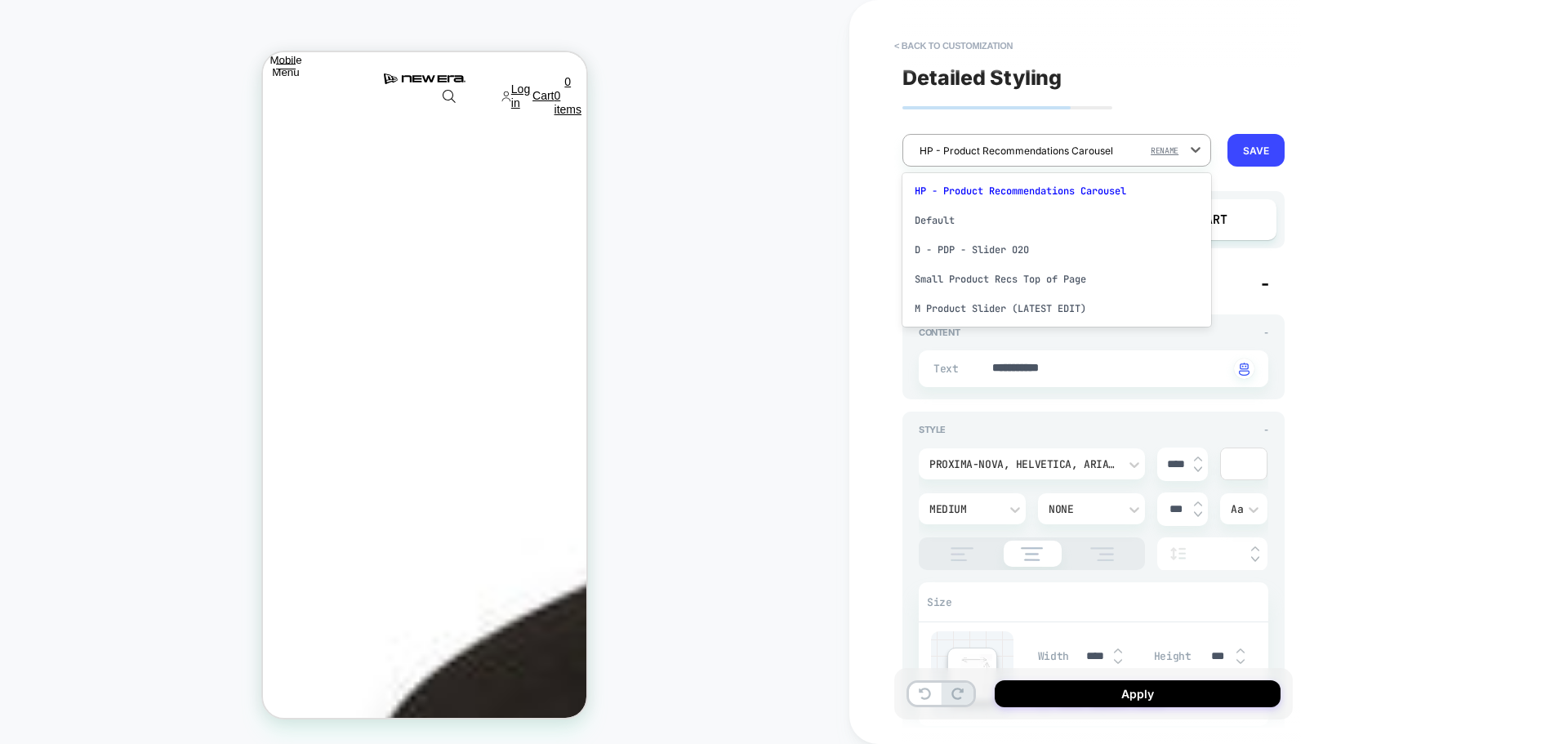 click on "RENAME" at bounding box center (1165, 150) 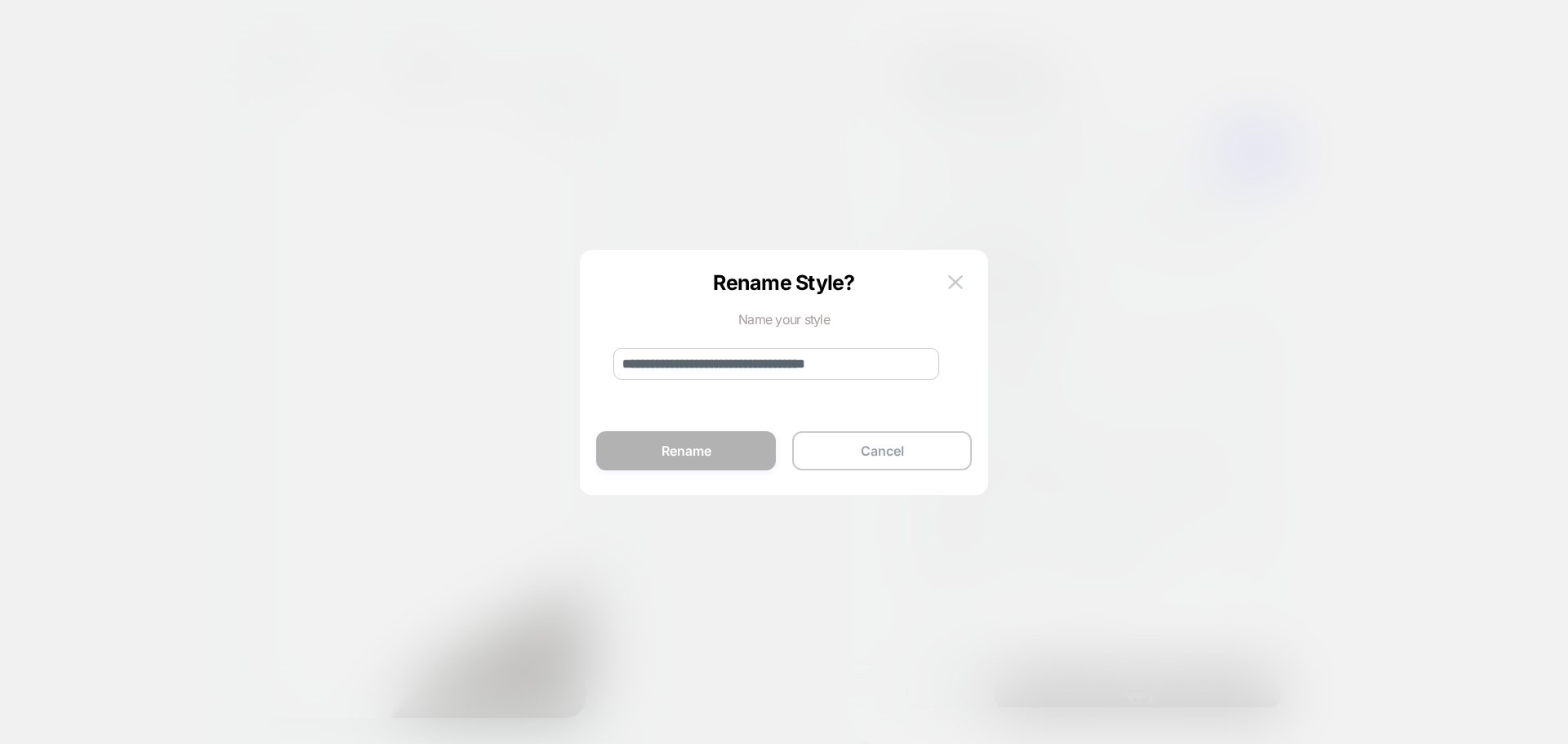 click on "**********" at bounding box center (776, 363) 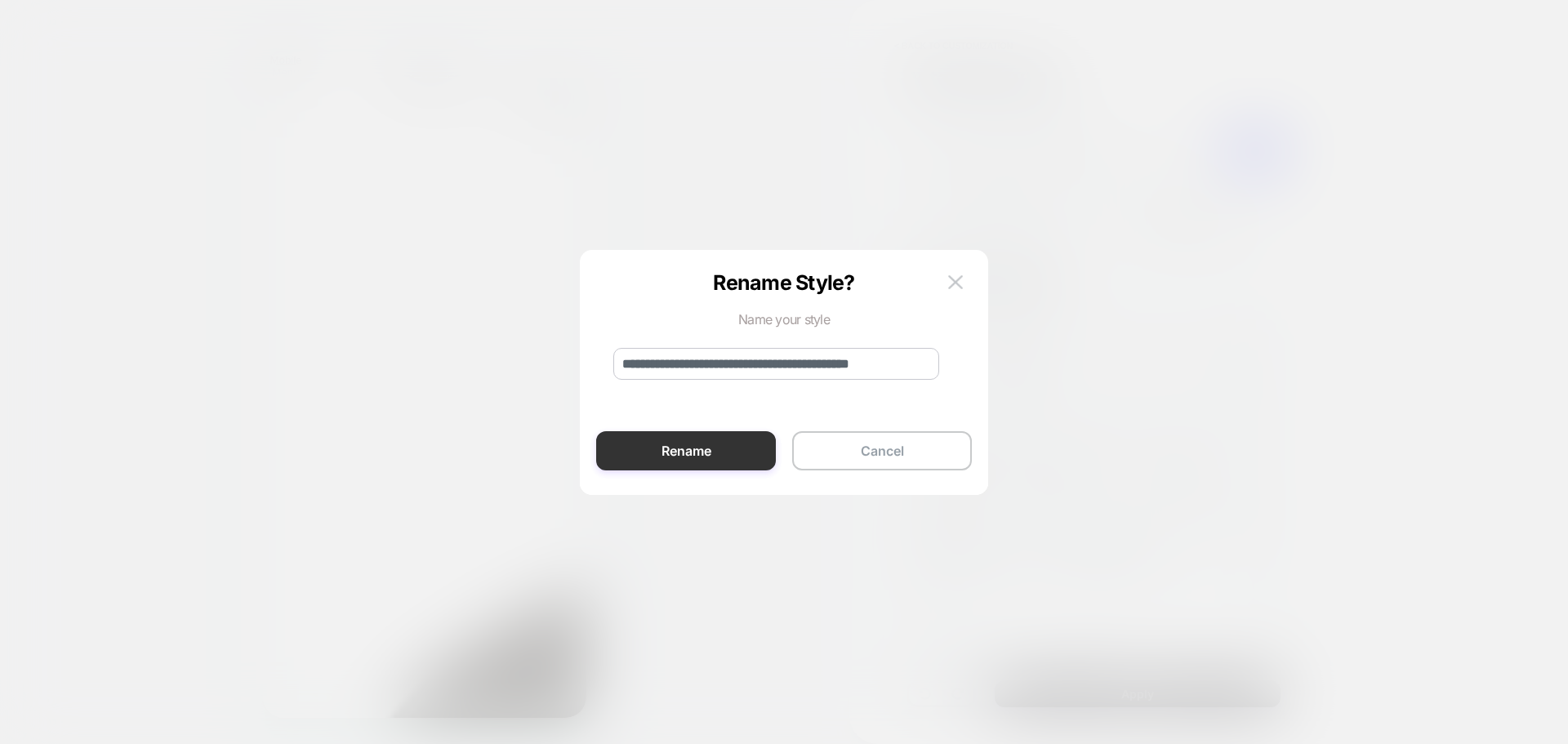 type on "**********" 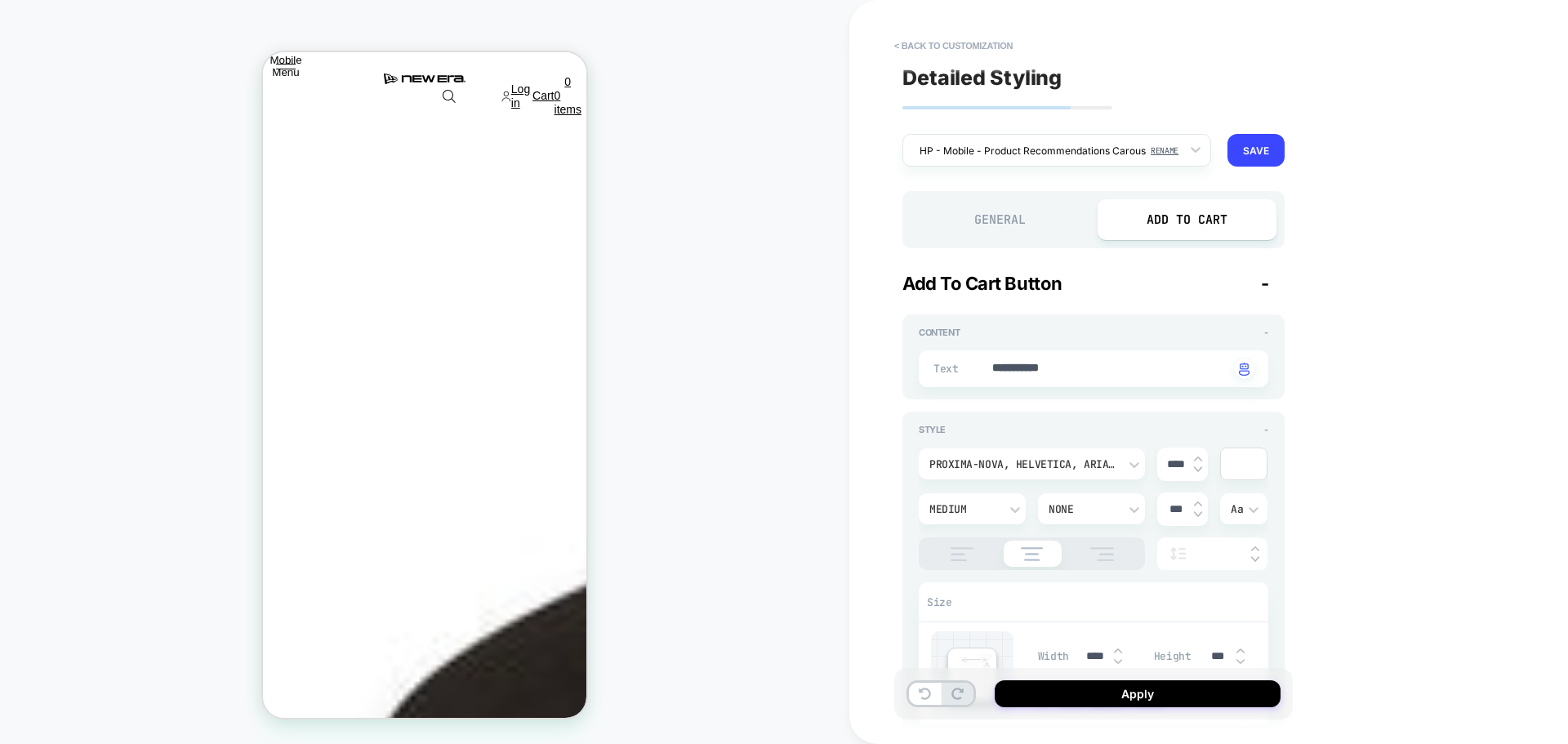 type on "*" 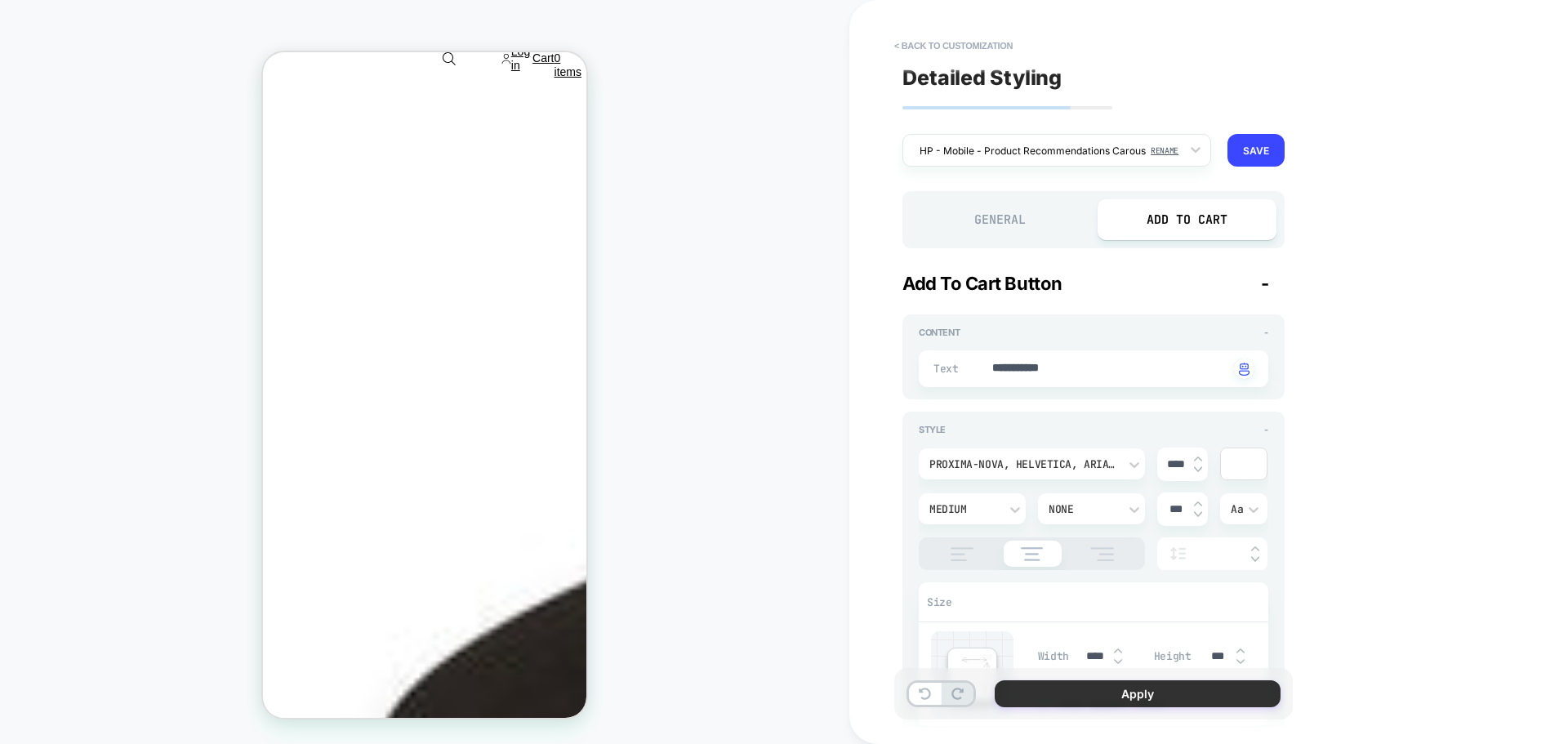 click on "Apply" at bounding box center (1138, 693) 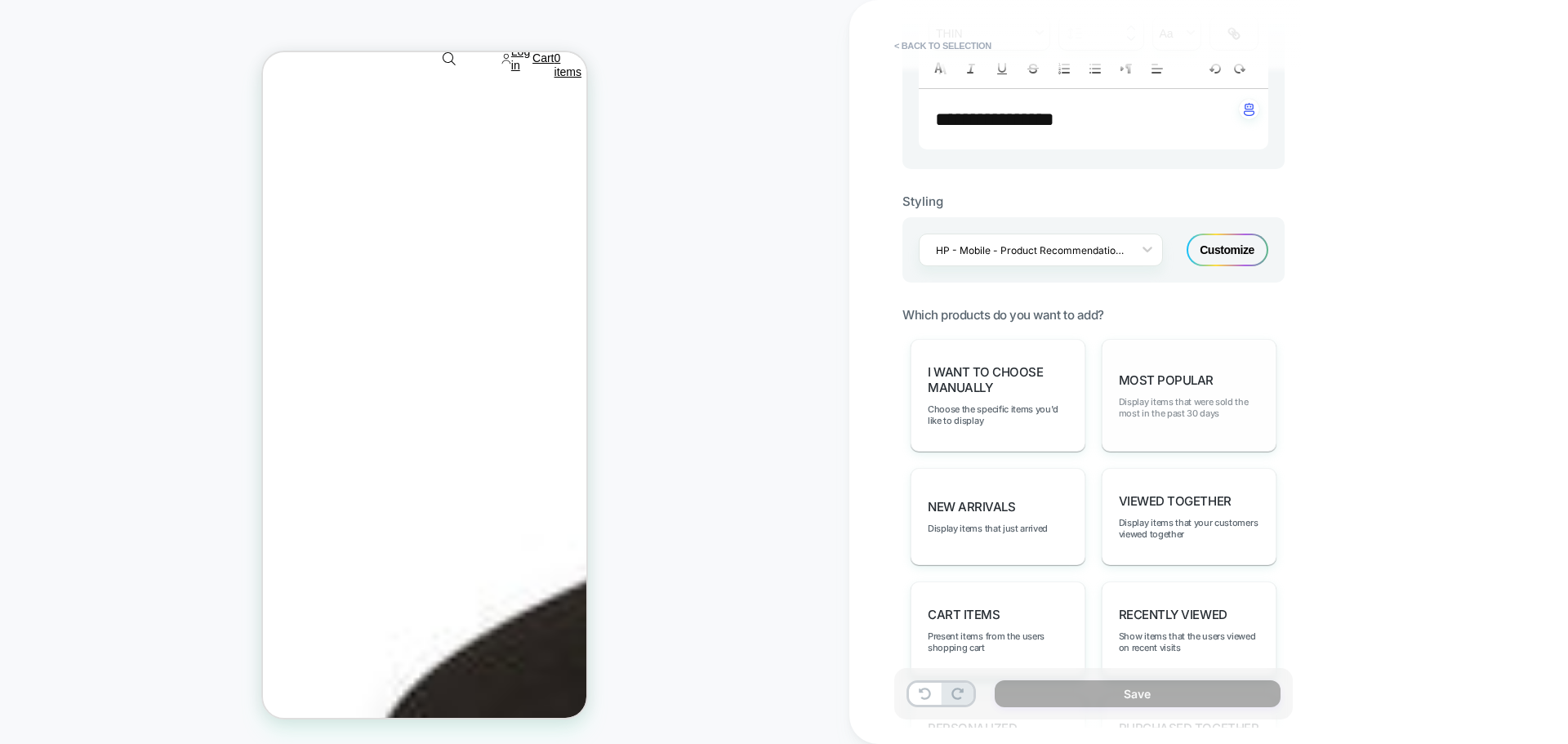 click on "Display items that were sold the most in the past 30 days" at bounding box center (1189, 408) 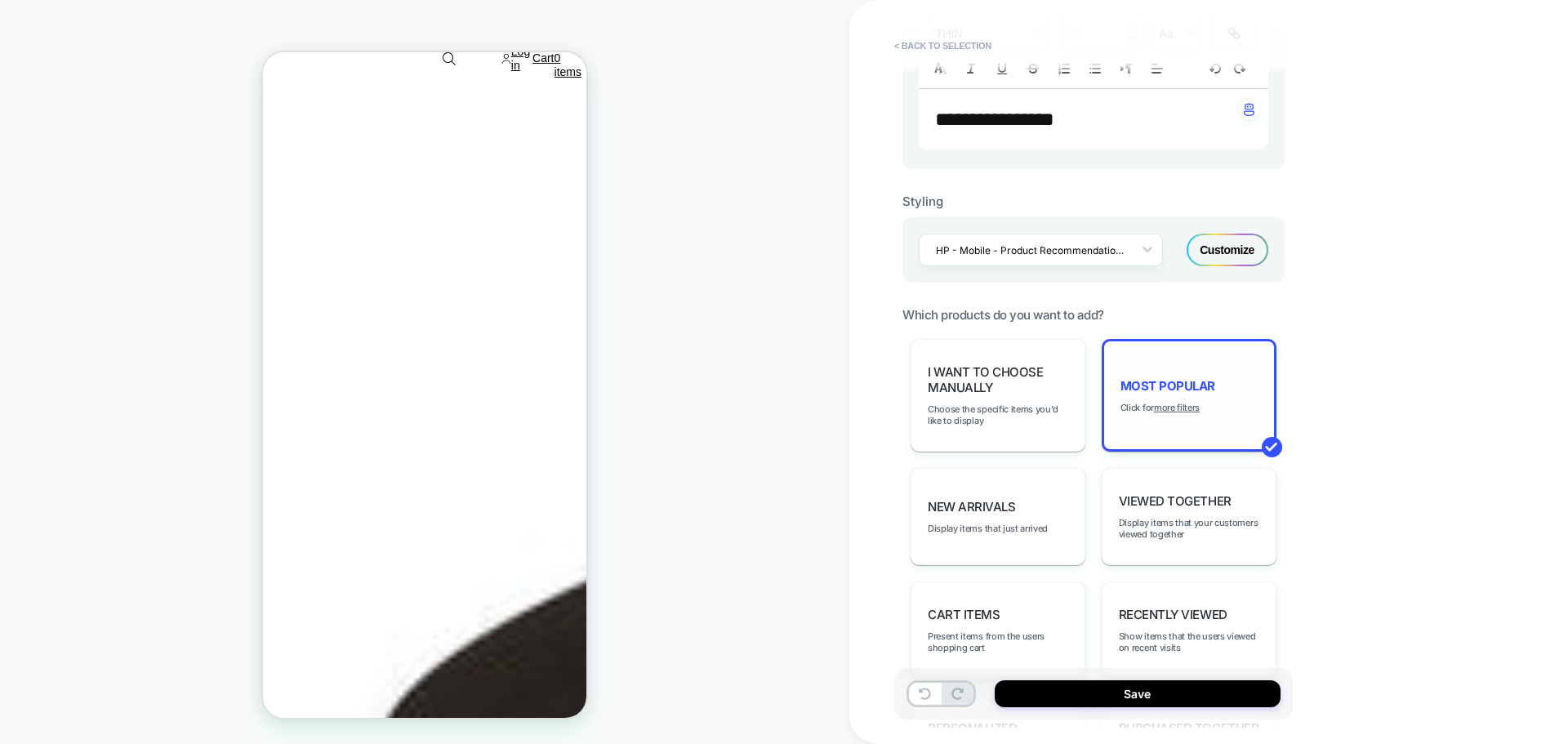 drag, startPoint x: 554, startPoint y: 384, endPoint x: 338, endPoint y: 467, distance: 231.39793 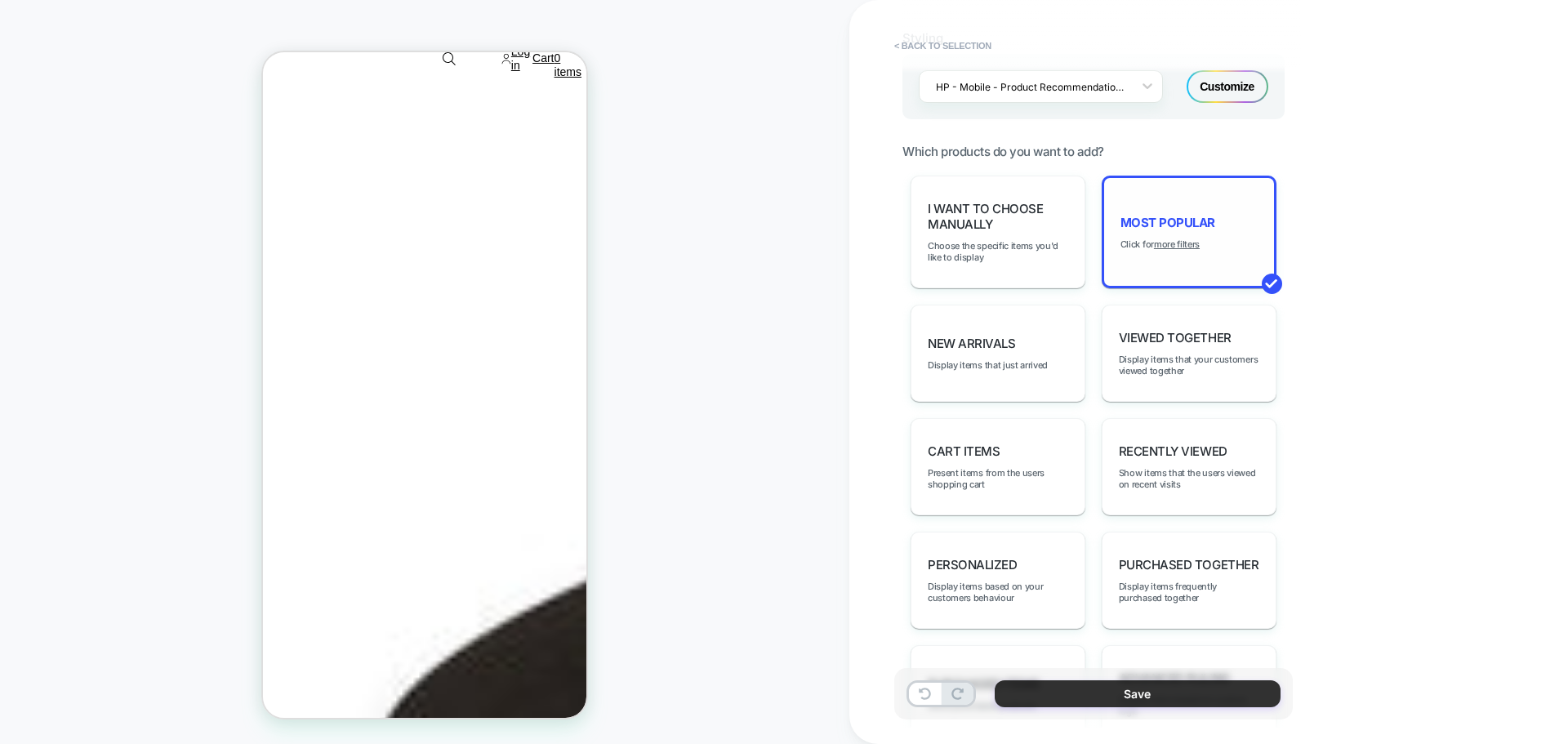 click on "Save" at bounding box center (1138, 693) 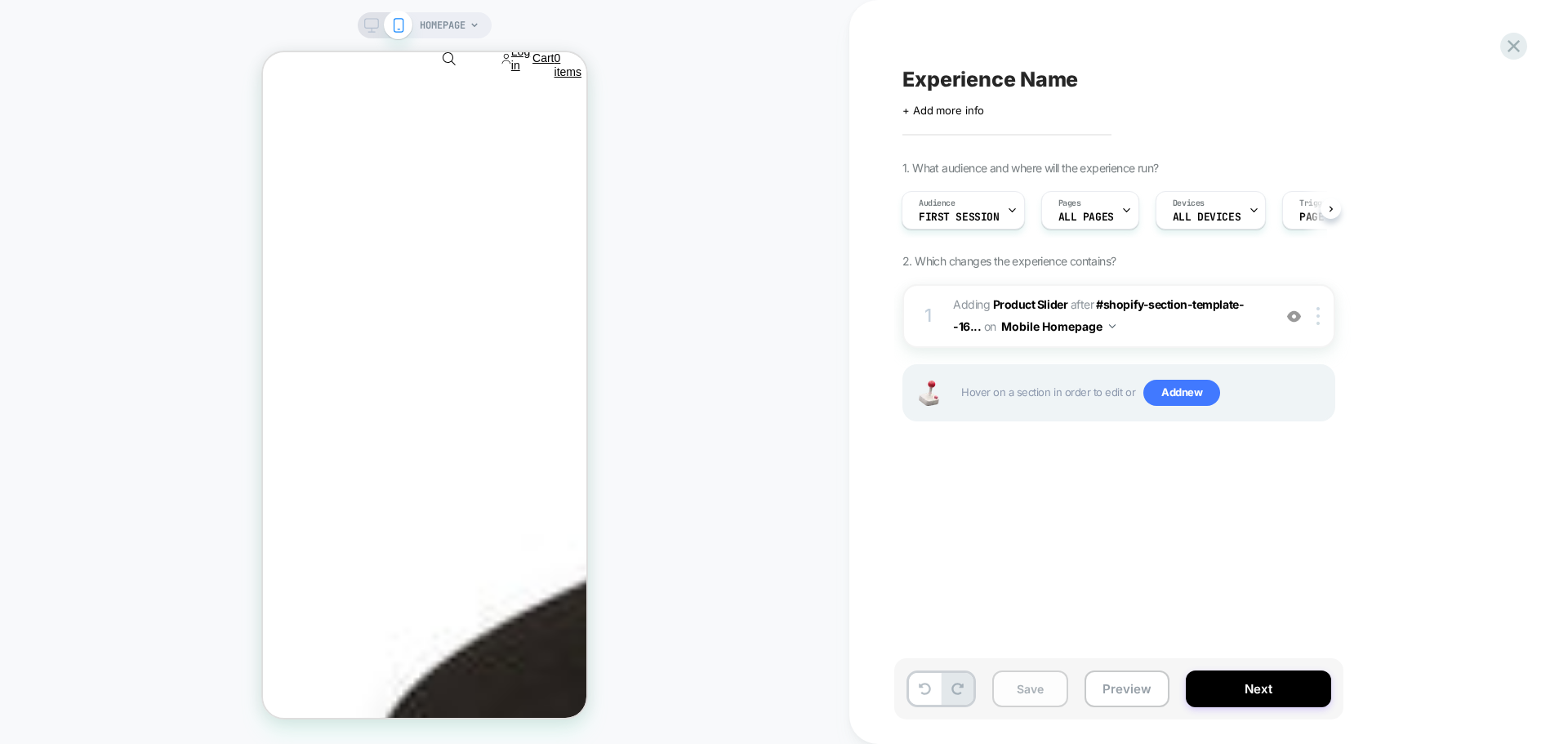 click on "Save" at bounding box center (1030, 688) 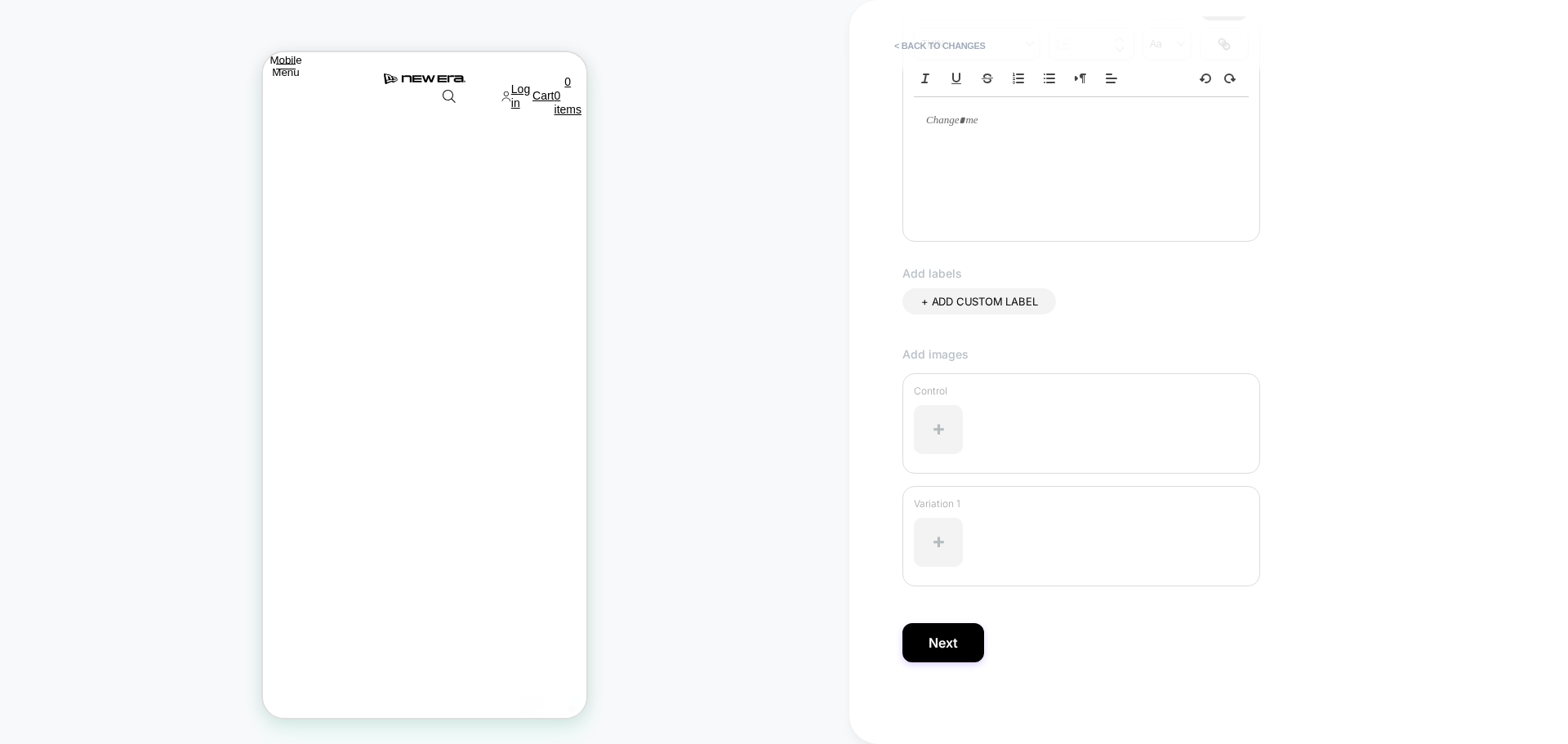 type on "**********" 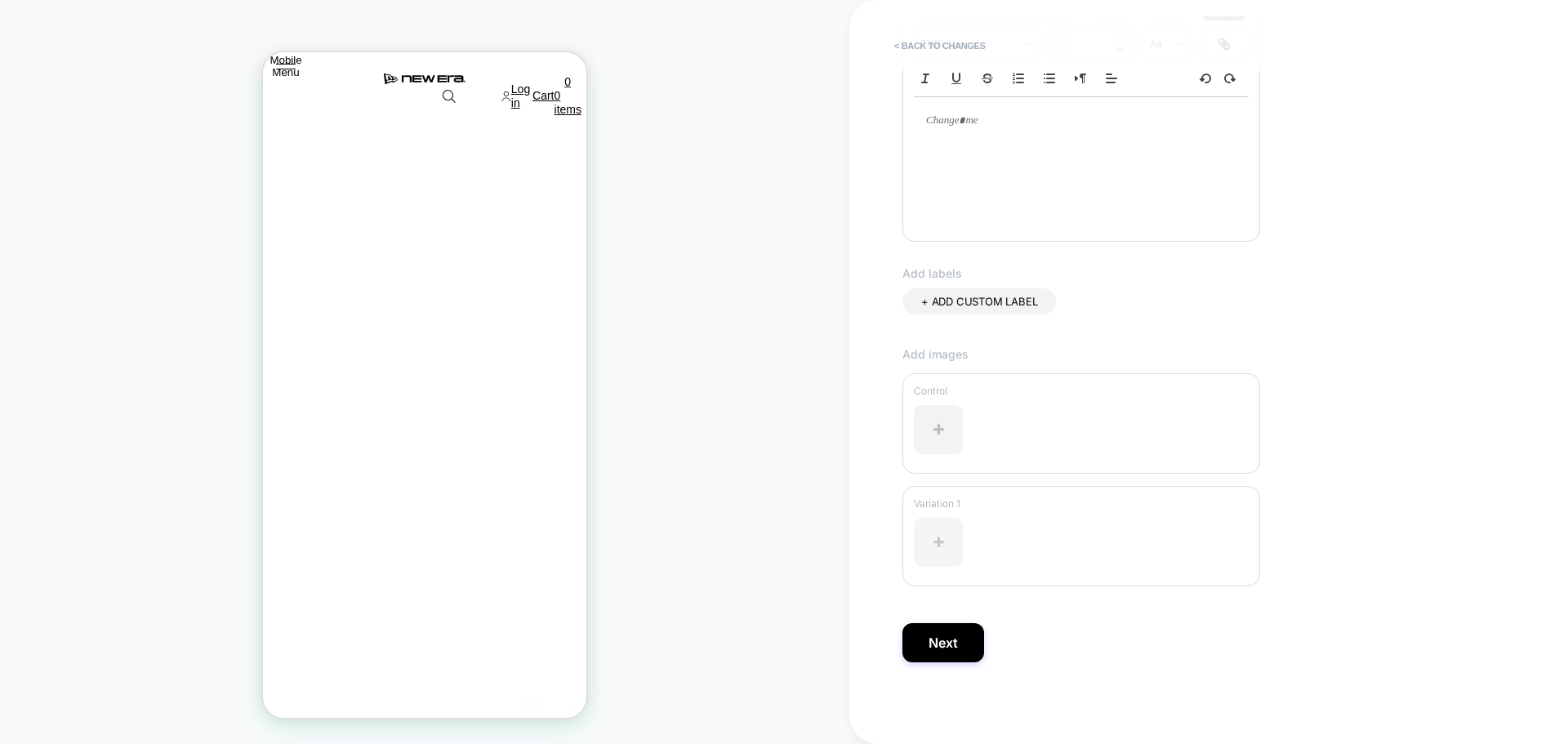 click at bounding box center [938, 542] 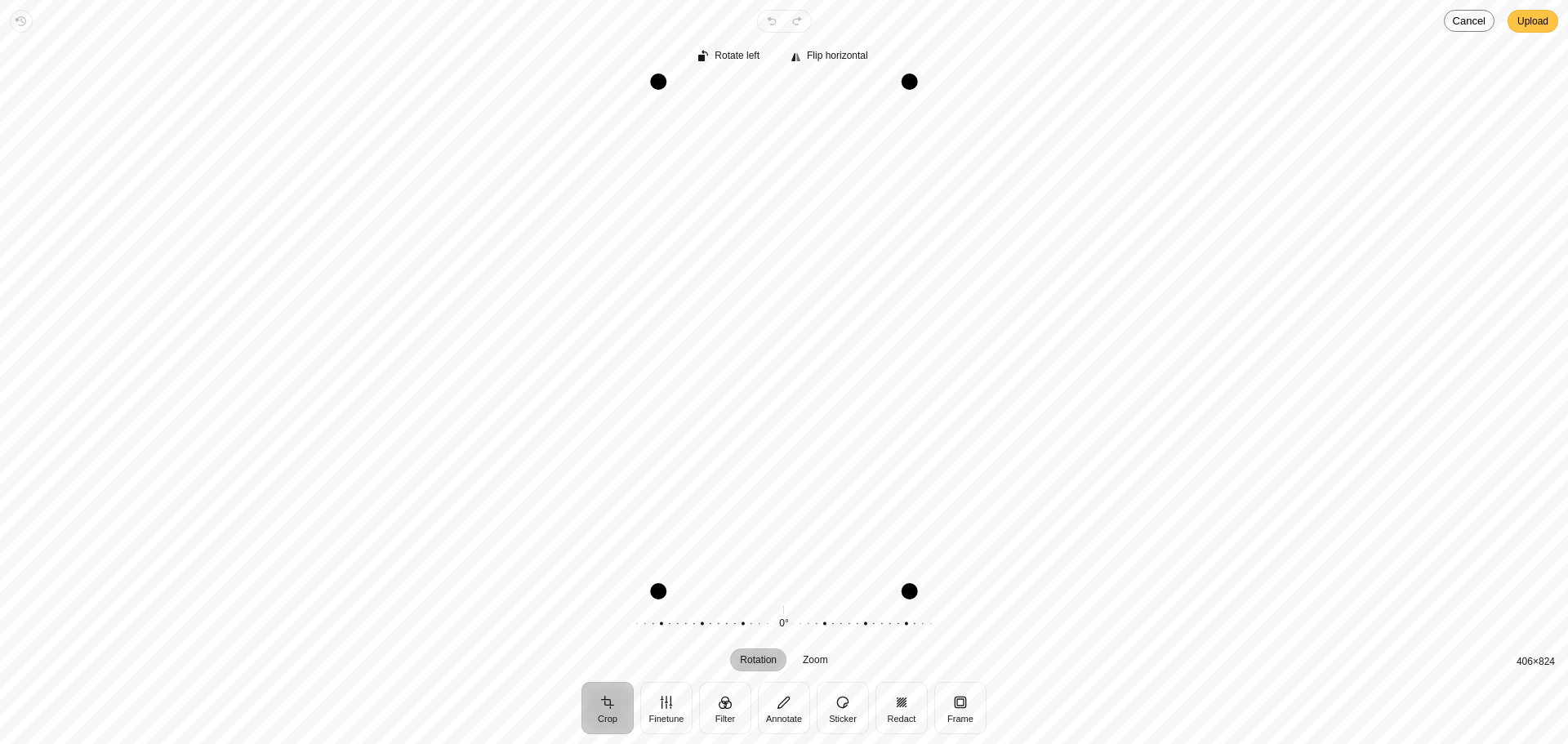 click on "Upload" at bounding box center [1533, 21] 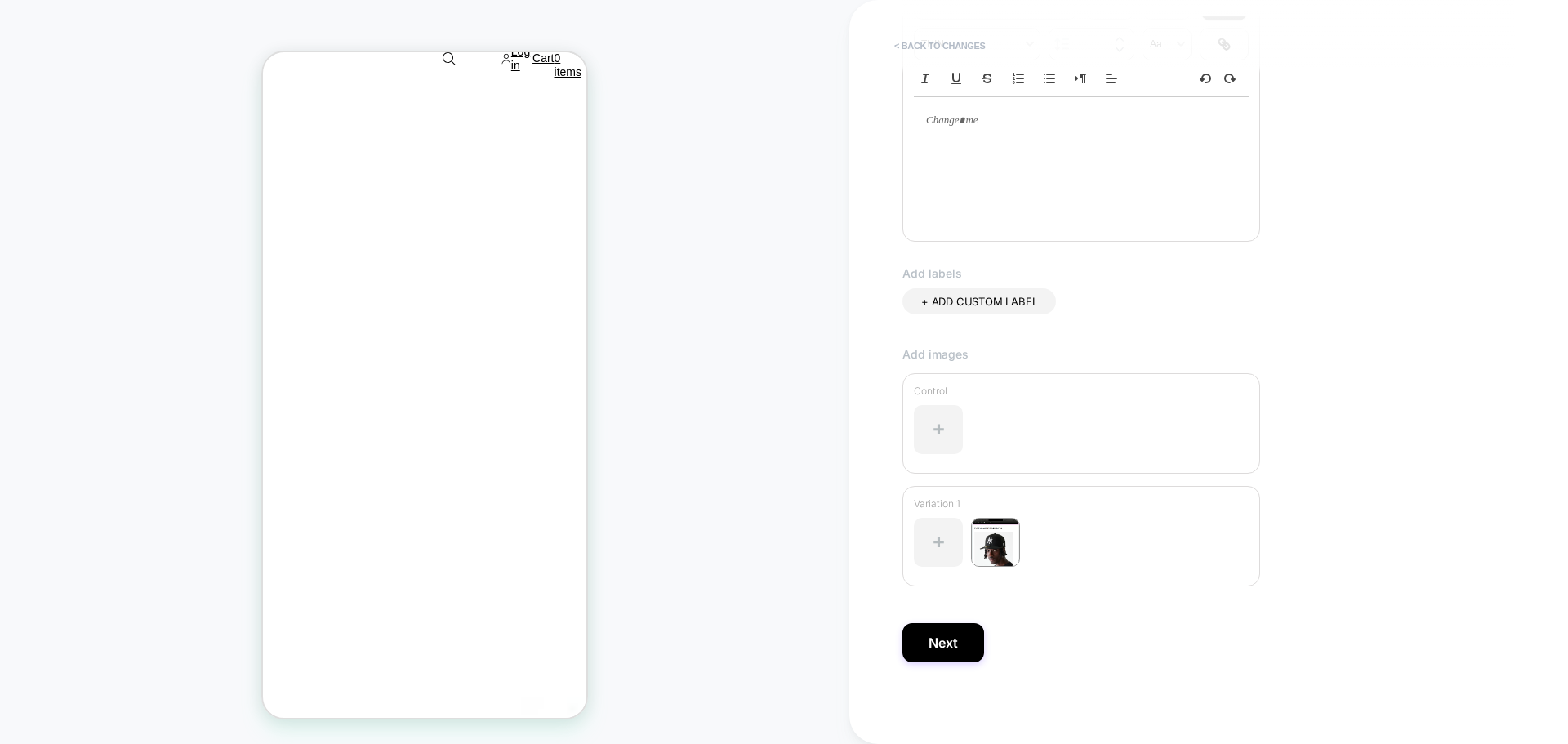 click on "< Back to changes" at bounding box center (940, 46) 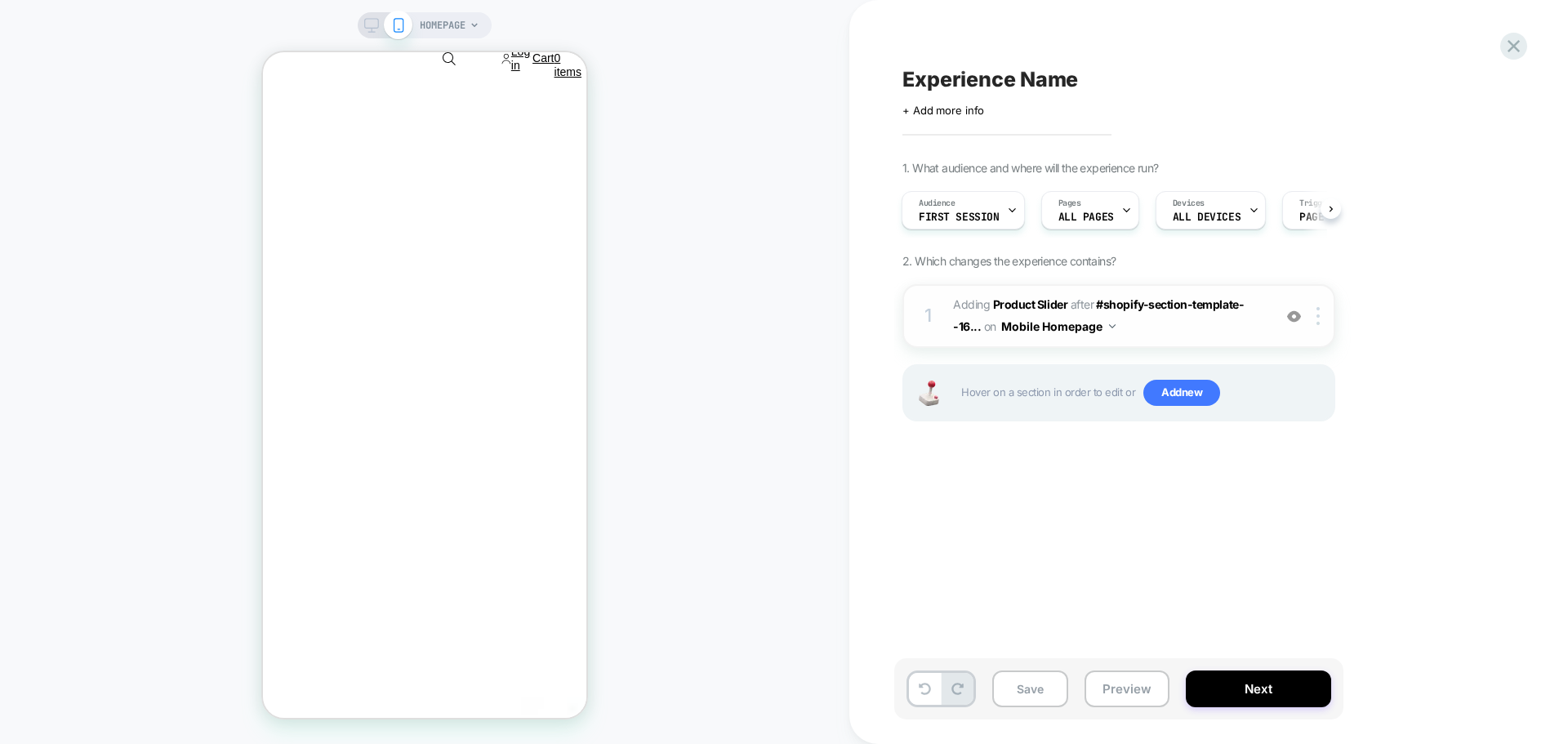 click on "#_loomi_addon_1753781954396 Adding   Product Slider   AFTER #shopify-section-template--16... #shopify-section-template--16179648364618__media_banner_fWkdtk   on Mobile Homepage" at bounding box center [1108, 316] 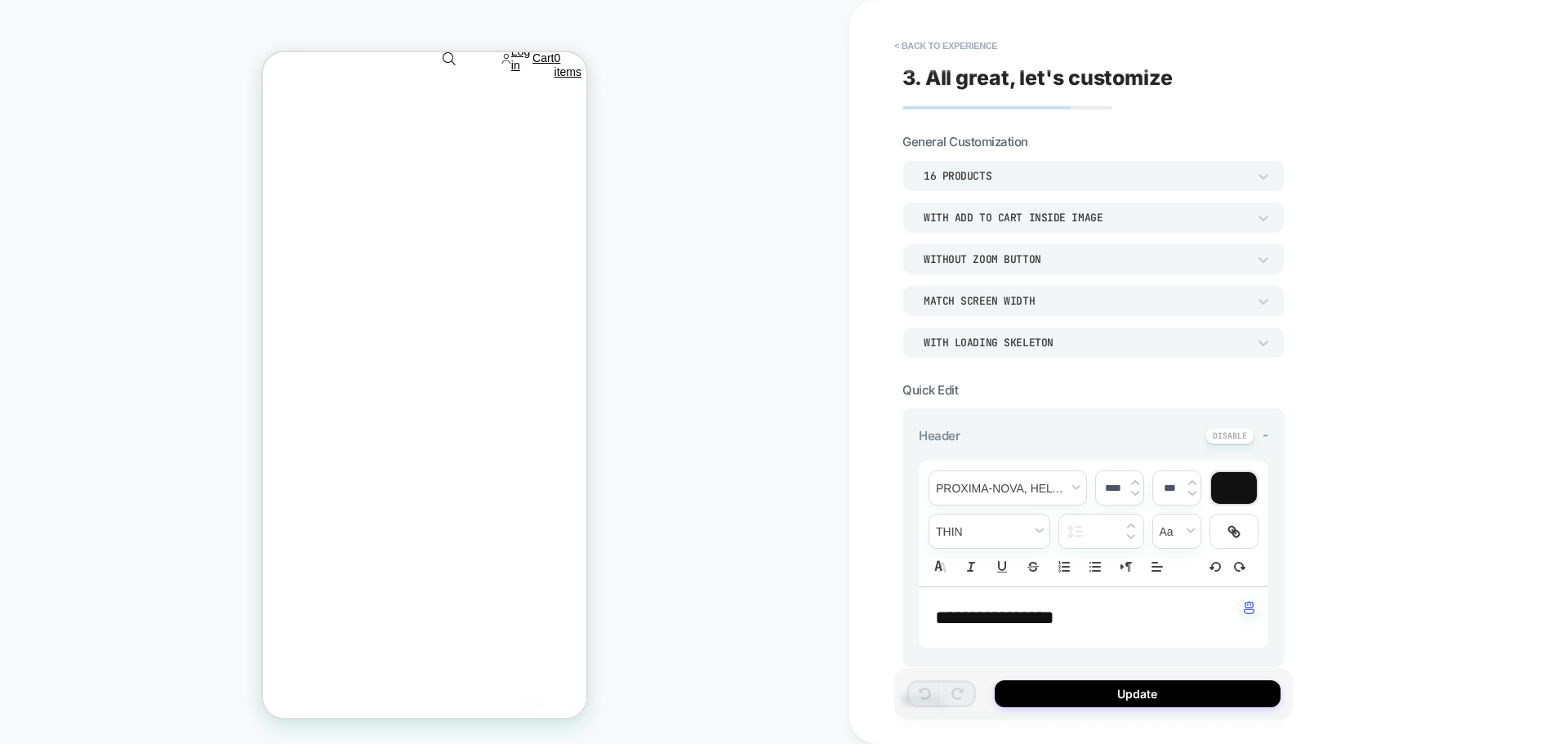 click on "< Back to experience" at bounding box center (946, 46) 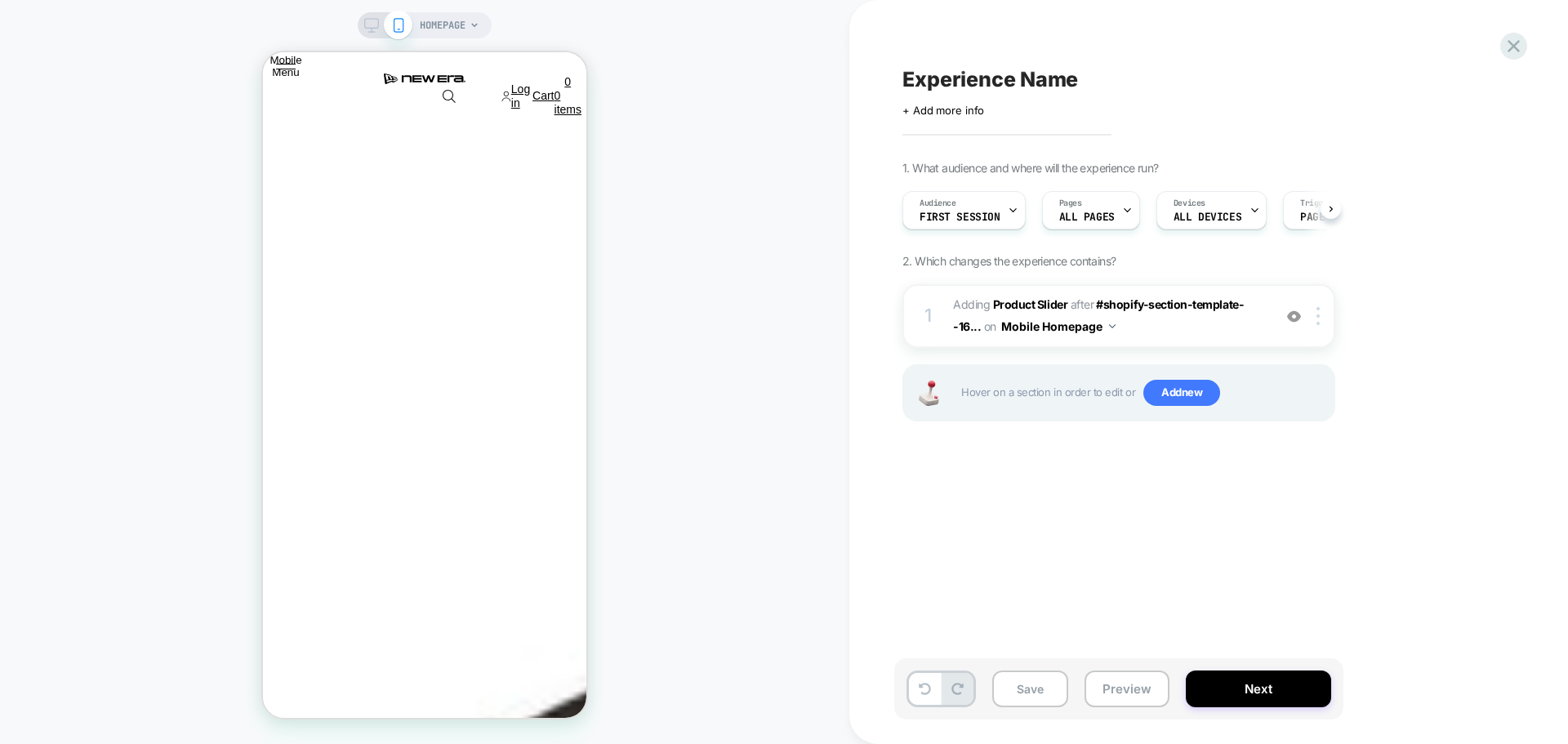 click on "Experience Name Click to edit experience details + Add more info 1. What audience and where will the experience run? Audience First Session Pages ALL PAGES Devices ALL DEVICES Trigger Page Load 2. Which changes the experience contains? 1 #_loomi_addon_1753781954396 Adding   Product Slider   AFTER #shopify-section-template--16... #shopify-section-template--16179648364618__media_banner_fWkdtk   on Mobile Homepage Add Before Add After Duplicate Replace Position Copy CSS Selector Copy Widget Id Rename Copy to   Desktop Target   All Devices Delete Hover on a section in order to edit or  Add  new" at bounding box center [1200, 372] 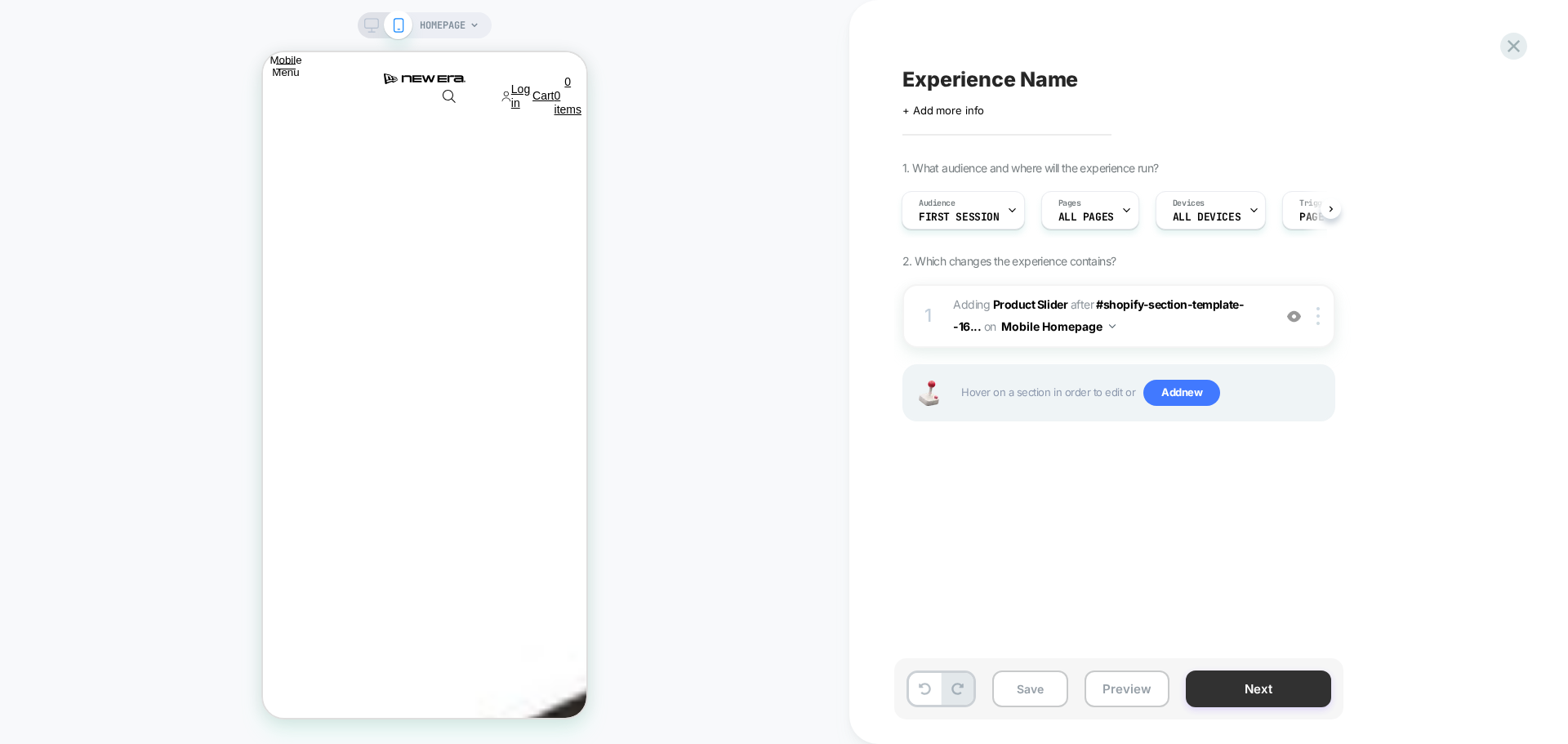 click on "Next" at bounding box center (1258, 688) 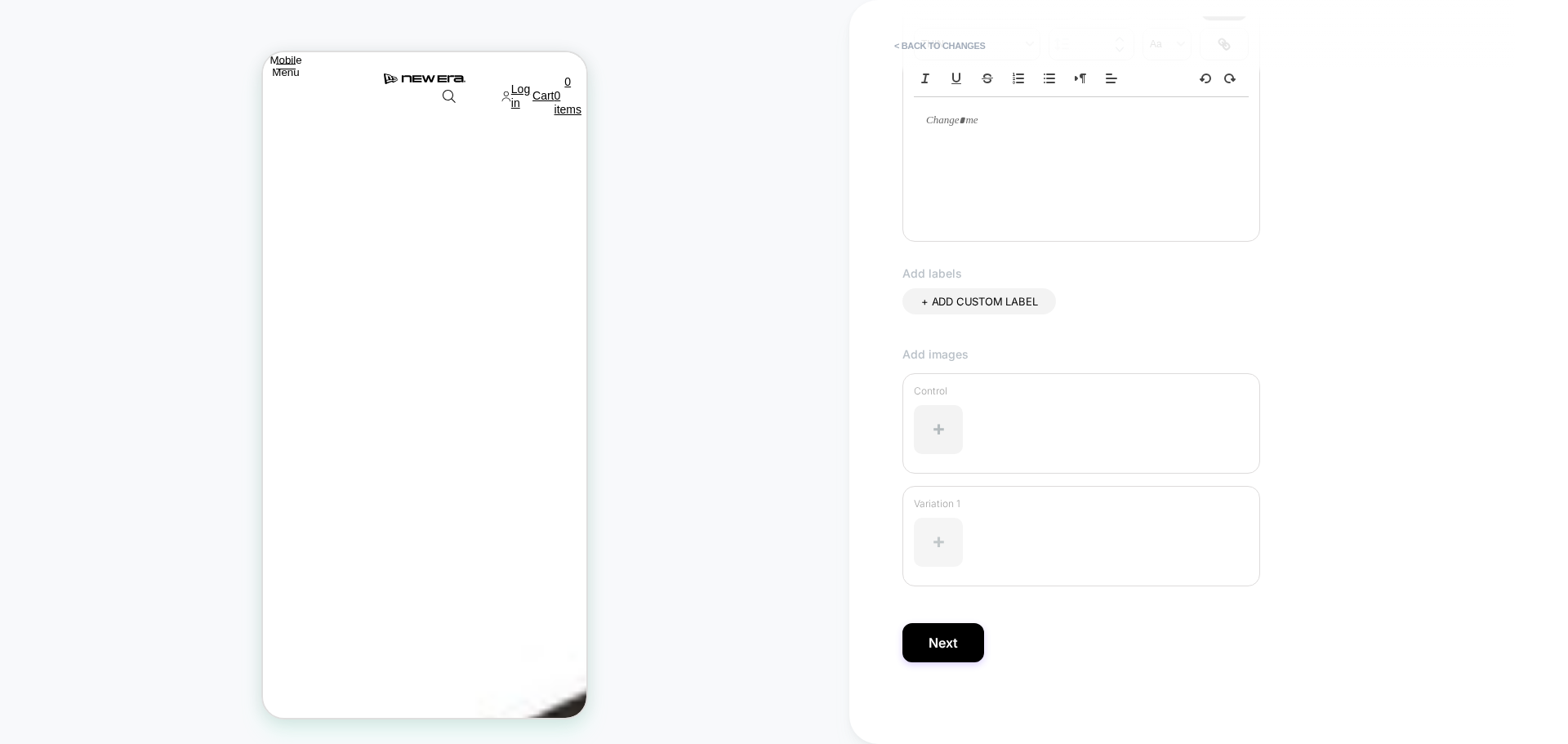 type on "**********" 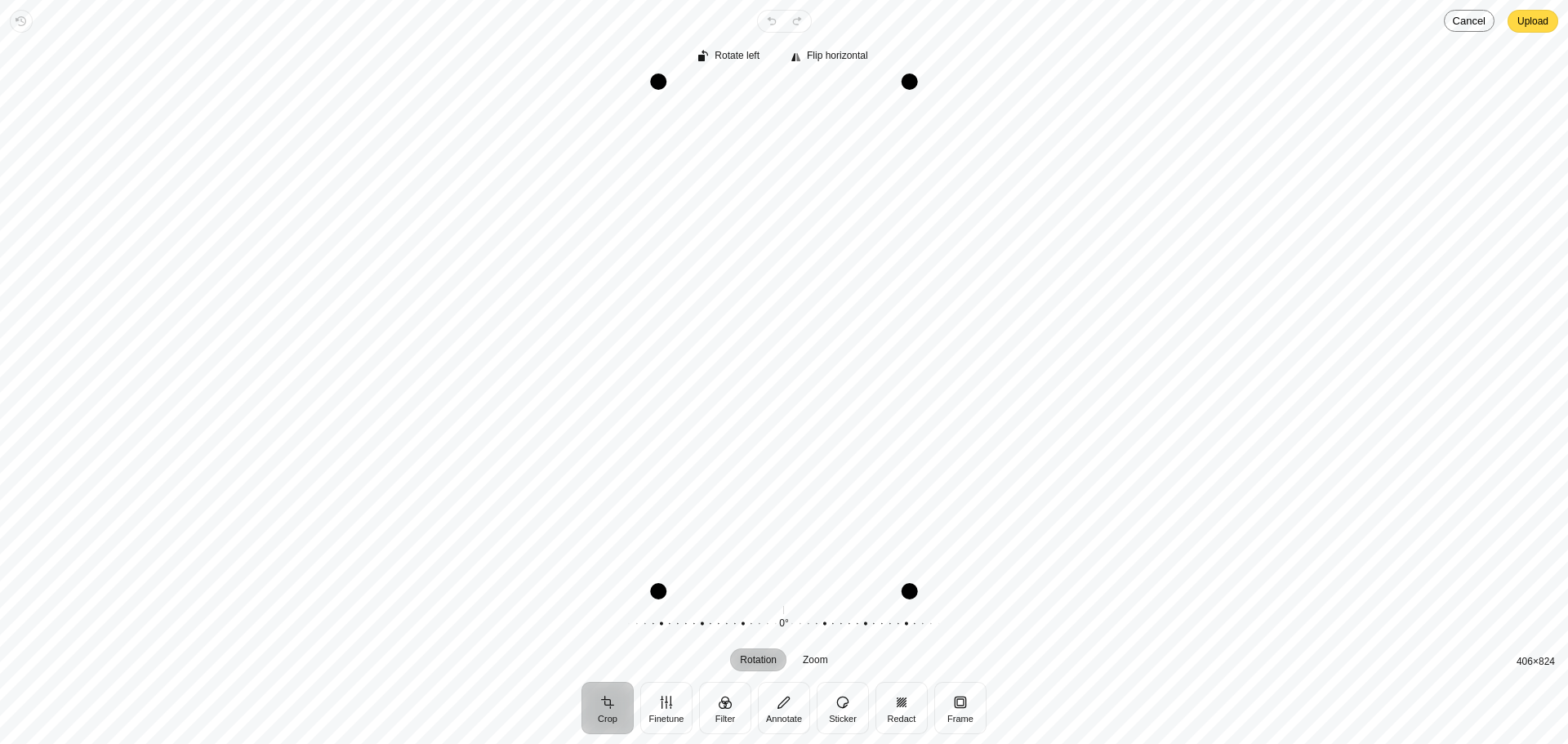 click on "Upload" at bounding box center (1533, 21) 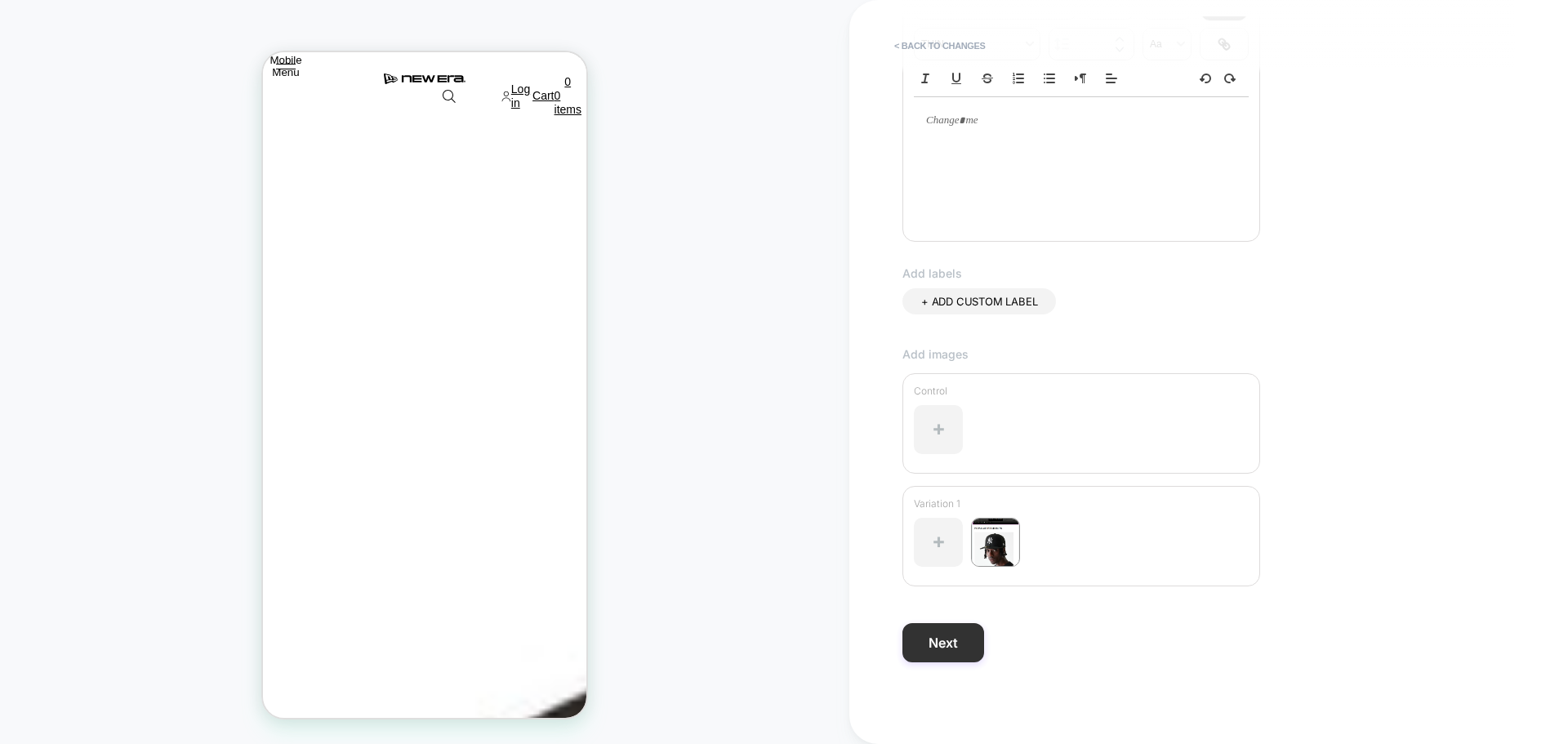 click on "Next" at bounding box center (943, 643) 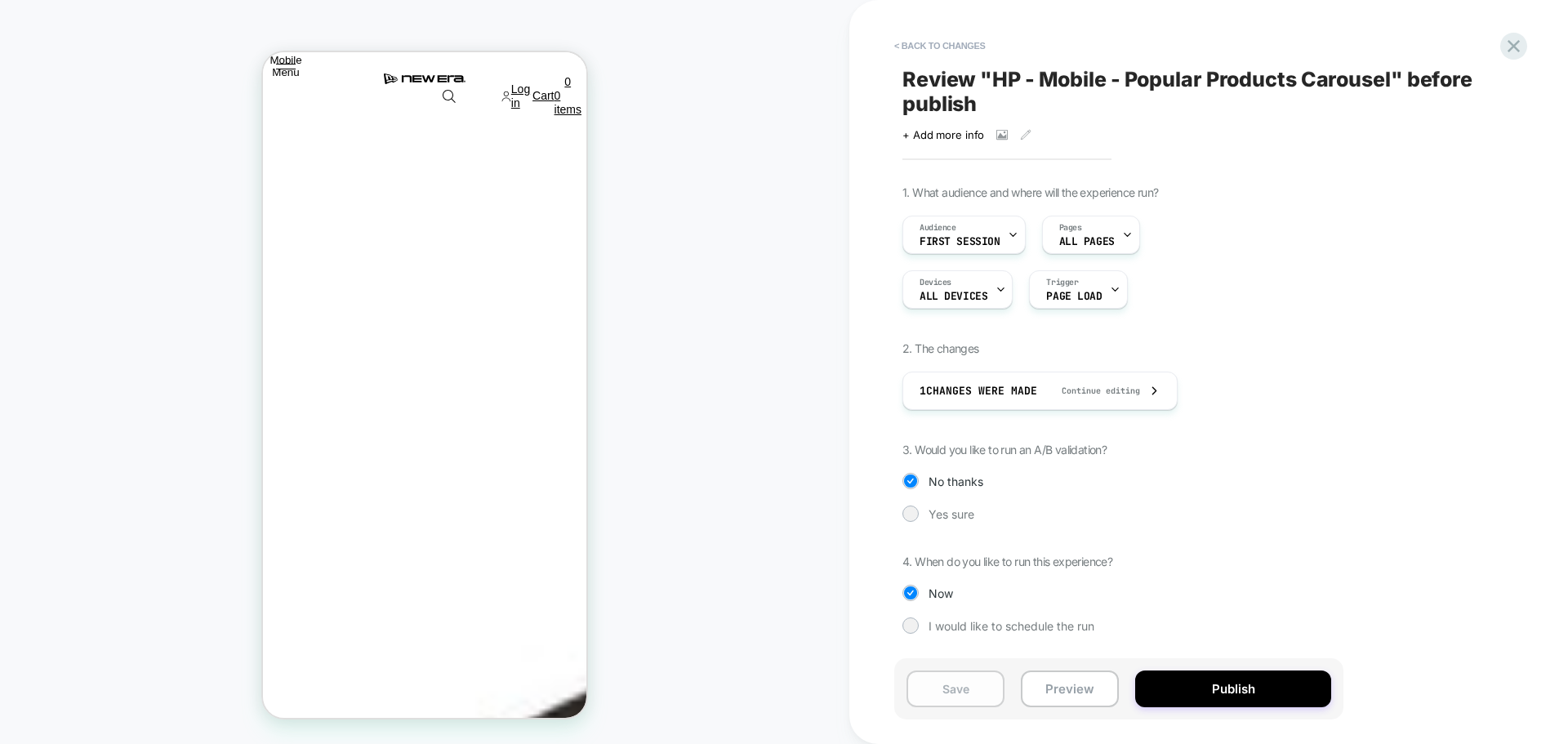 click on "Save" at bounding box center (956, 688) 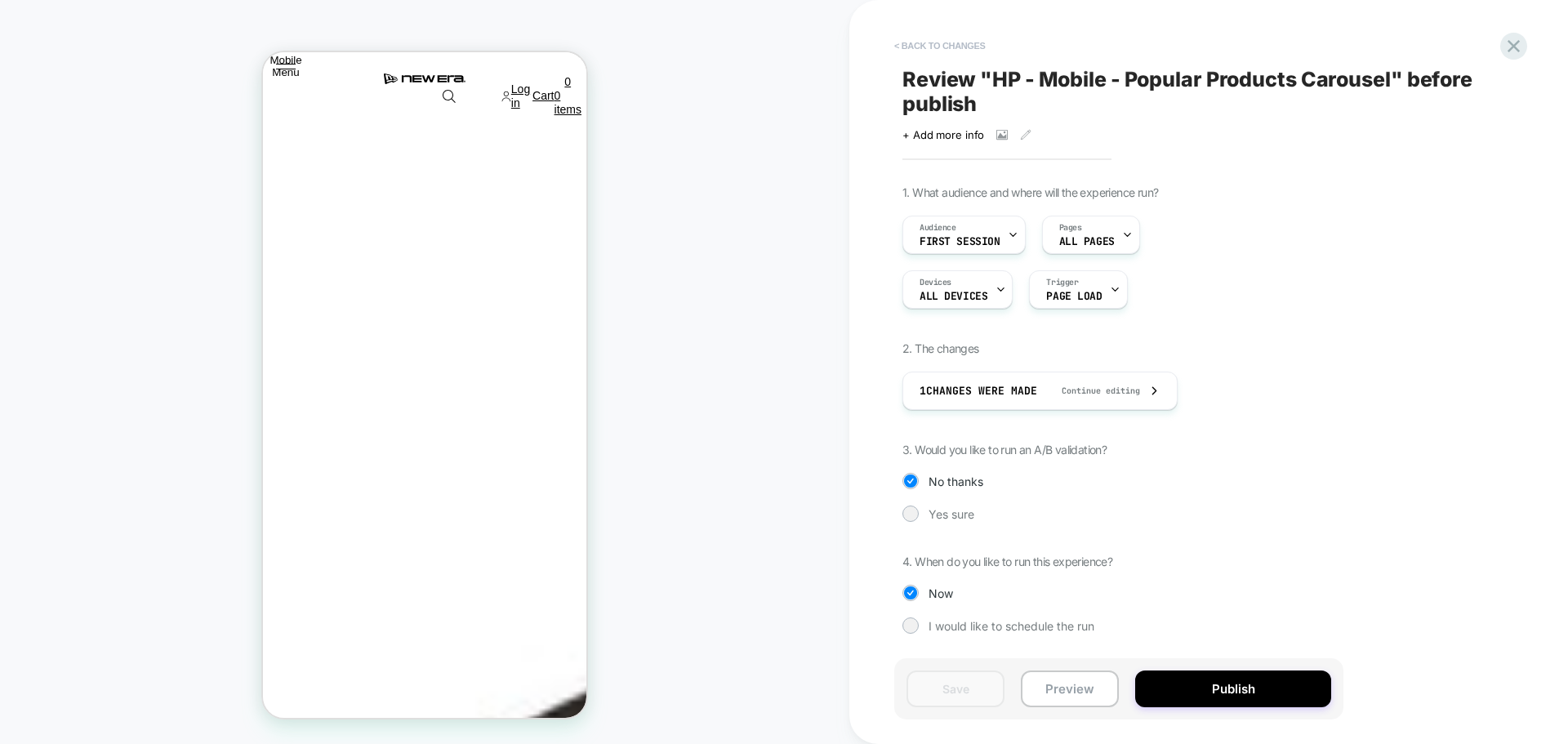 click on "< Back to changes" at bounding box center (940, 46) 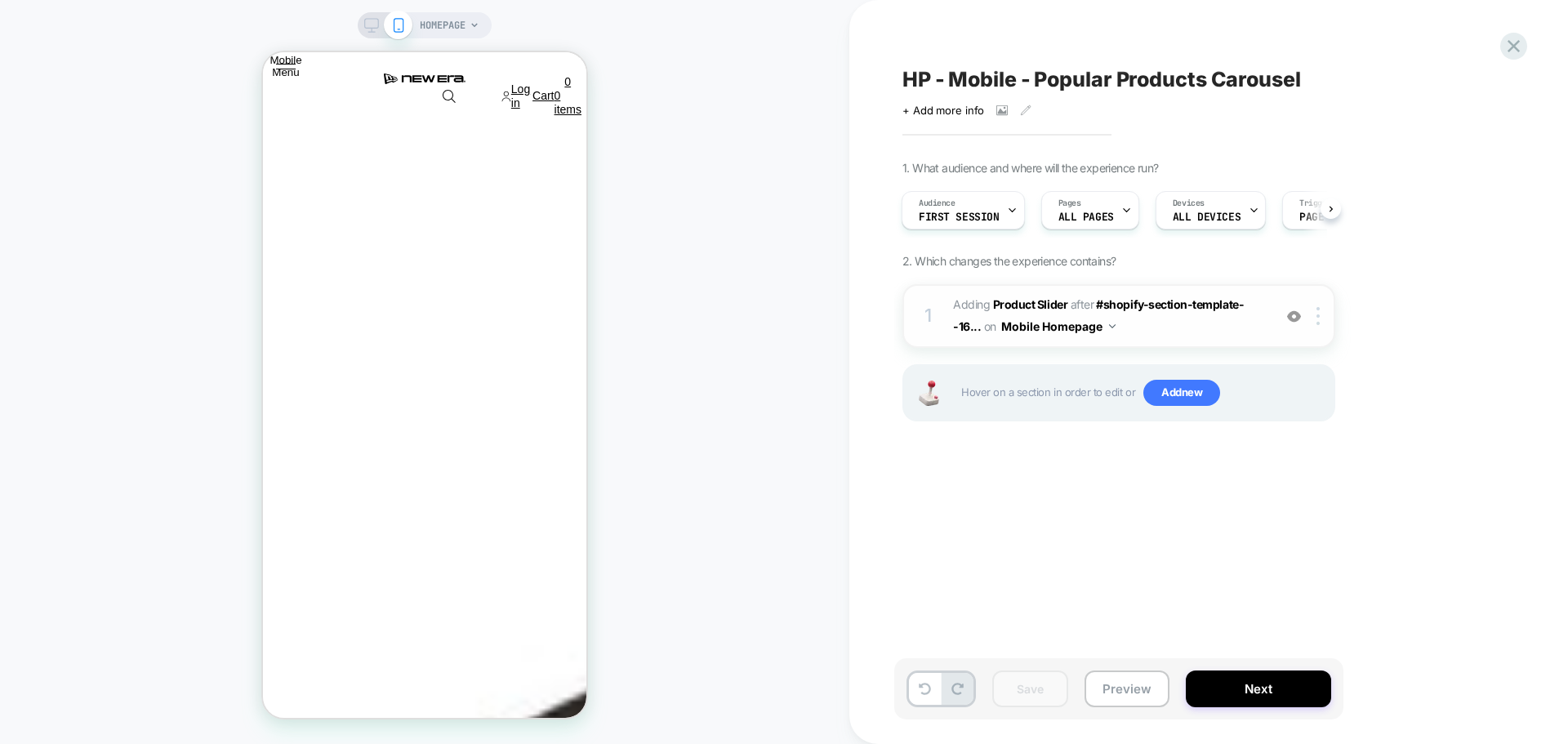 click at bounding box center [1294, 316] 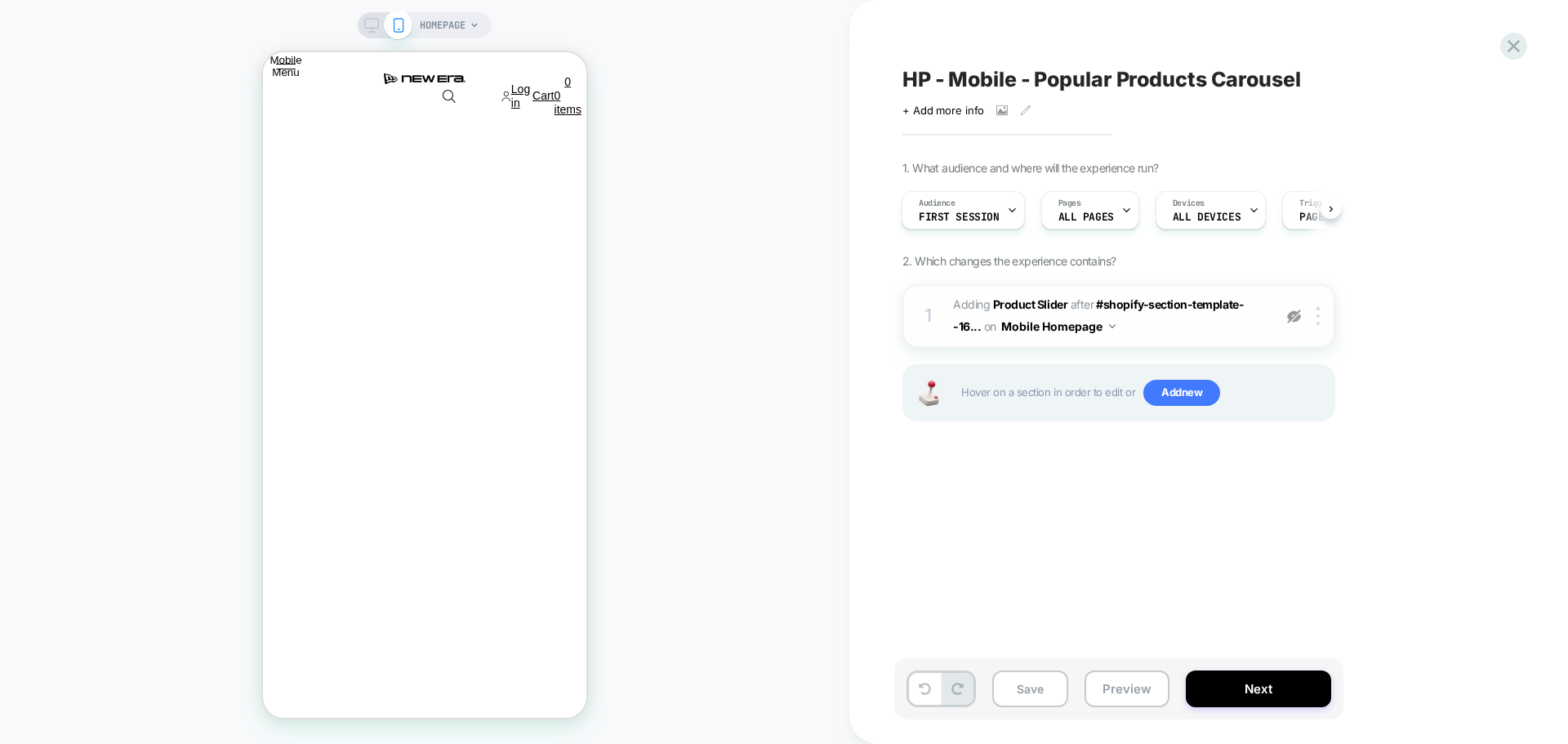 click at bounding box center [1294, 316] 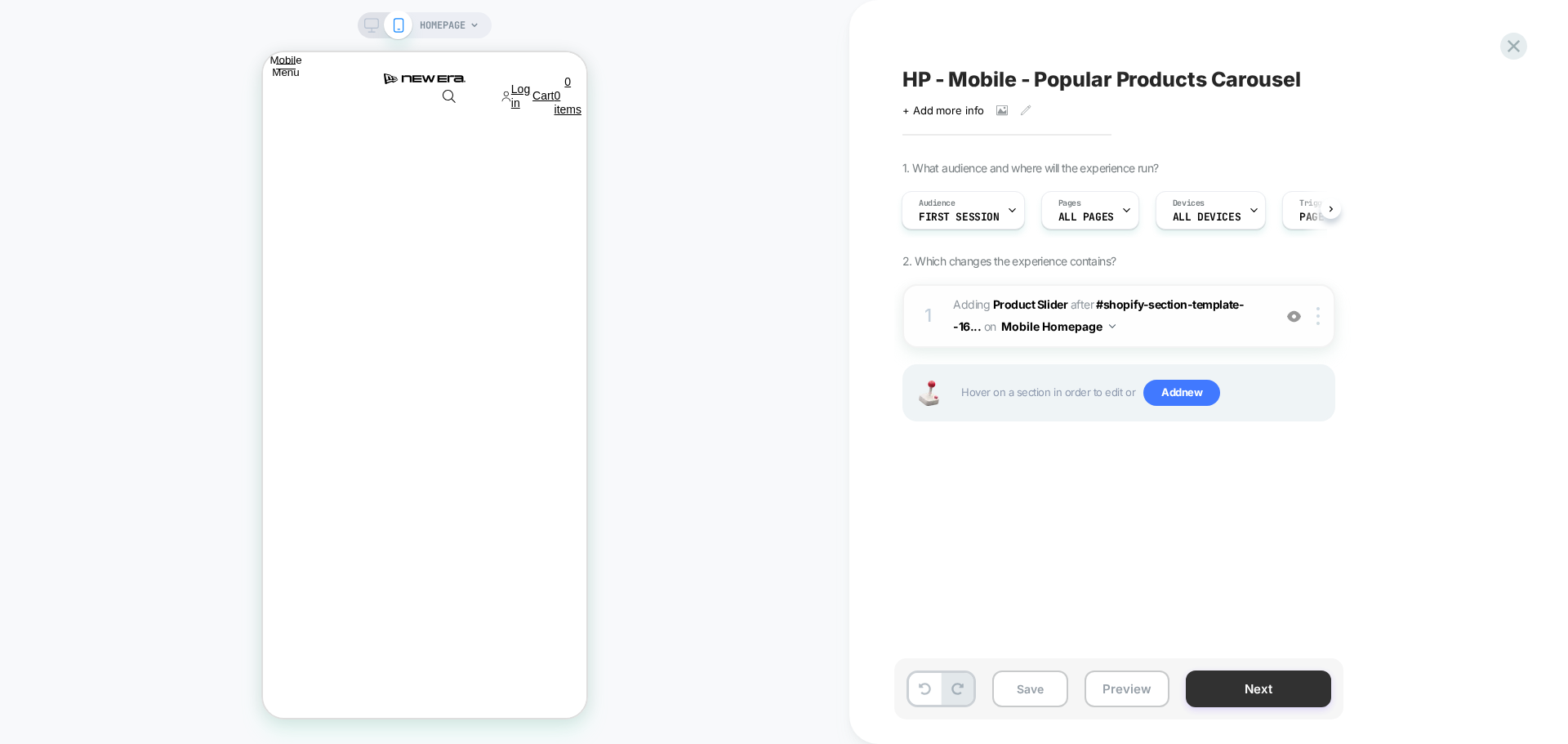 click on "Next" at bounding box center [1258, 688] 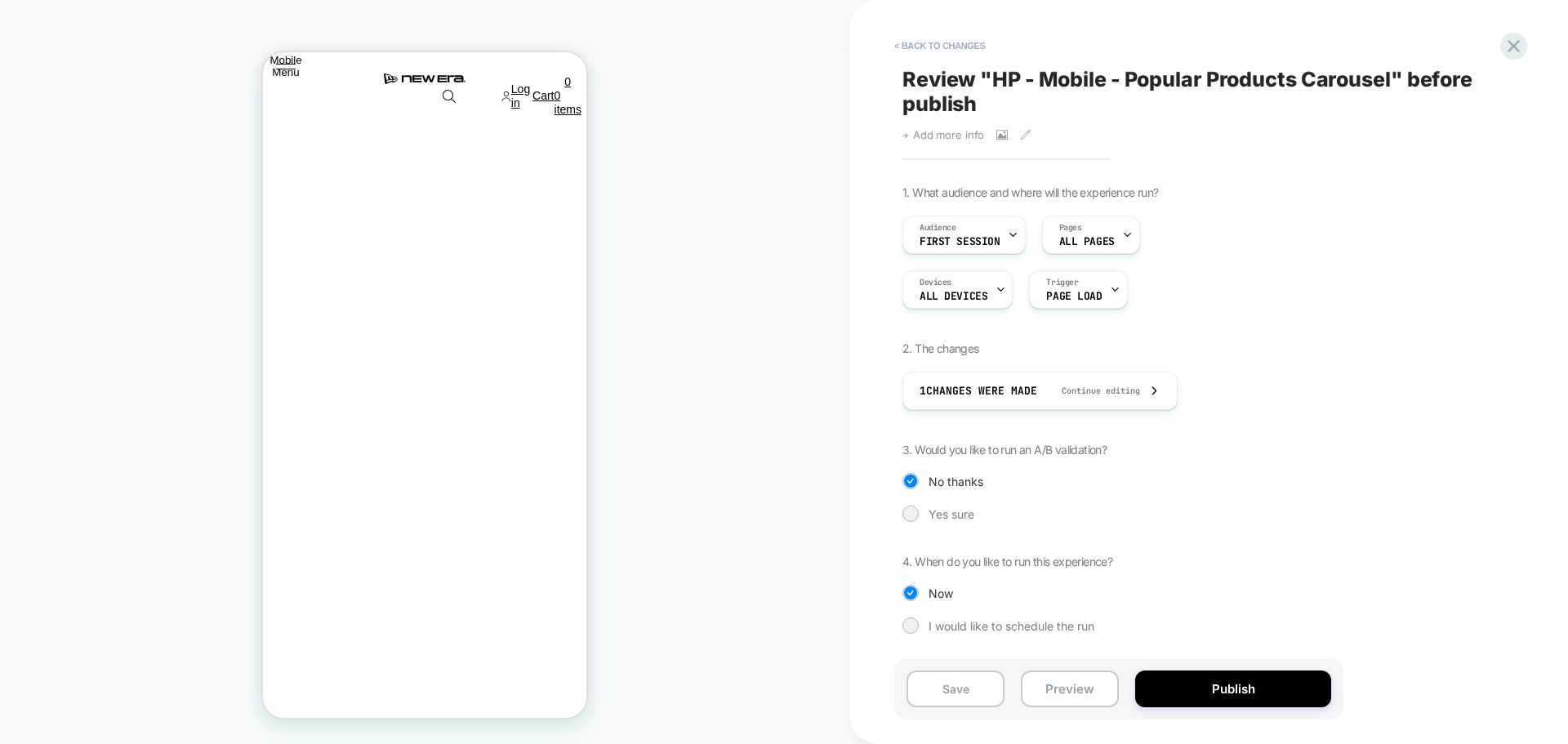 click on "+ Add more info" at bounding box center (943, 135) 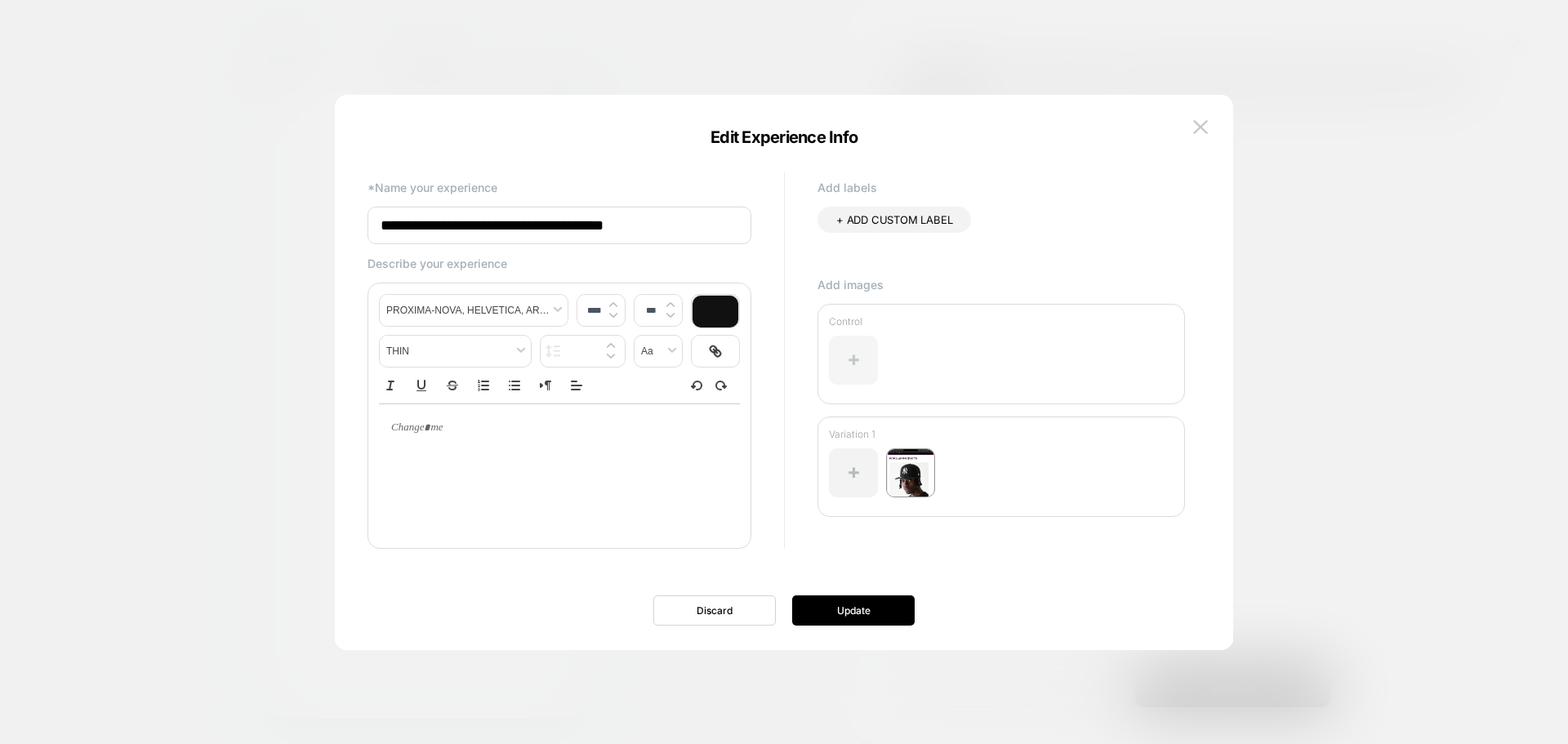 click at bounding box center [853, 360] 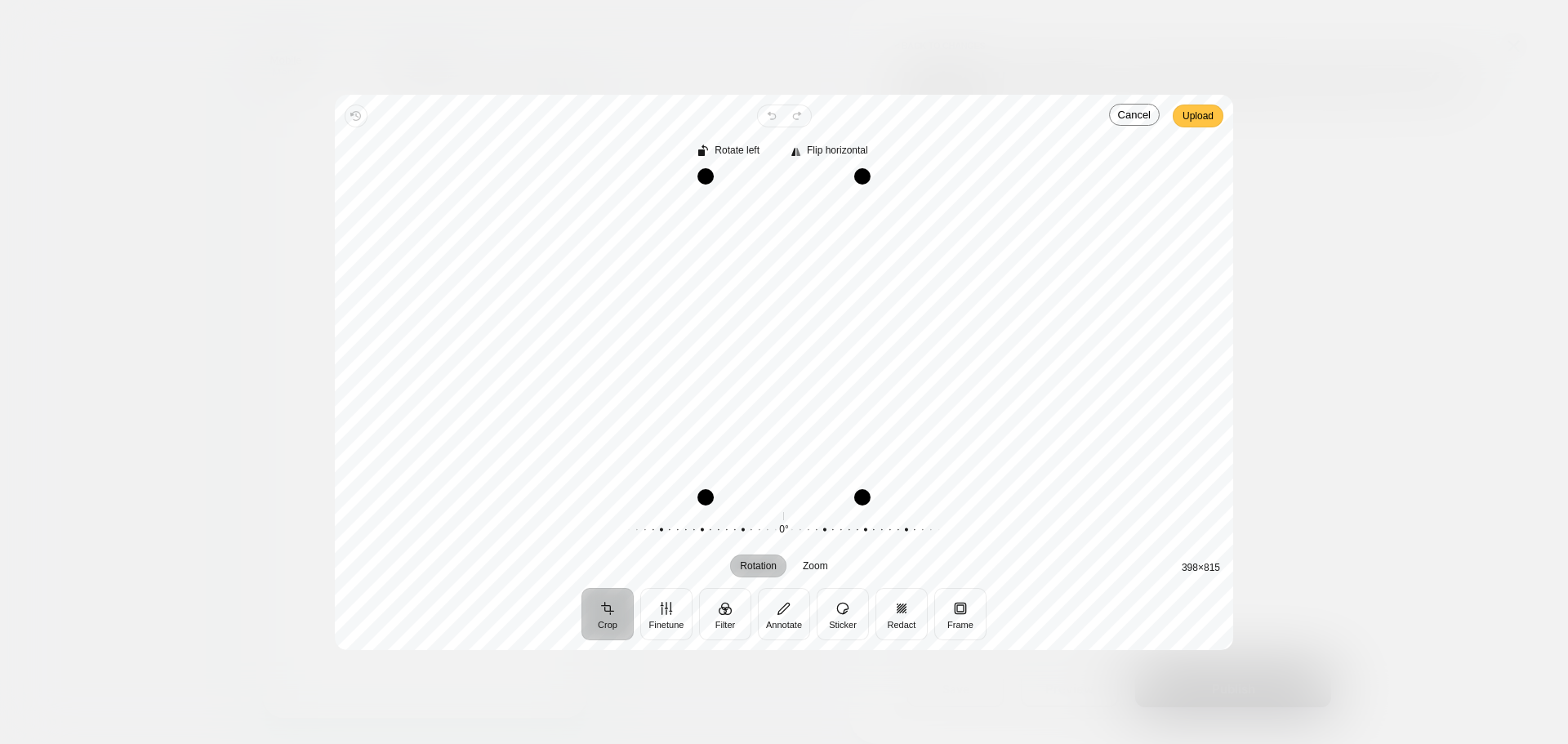 click on "Upload" at bounding box center (1198, 116) 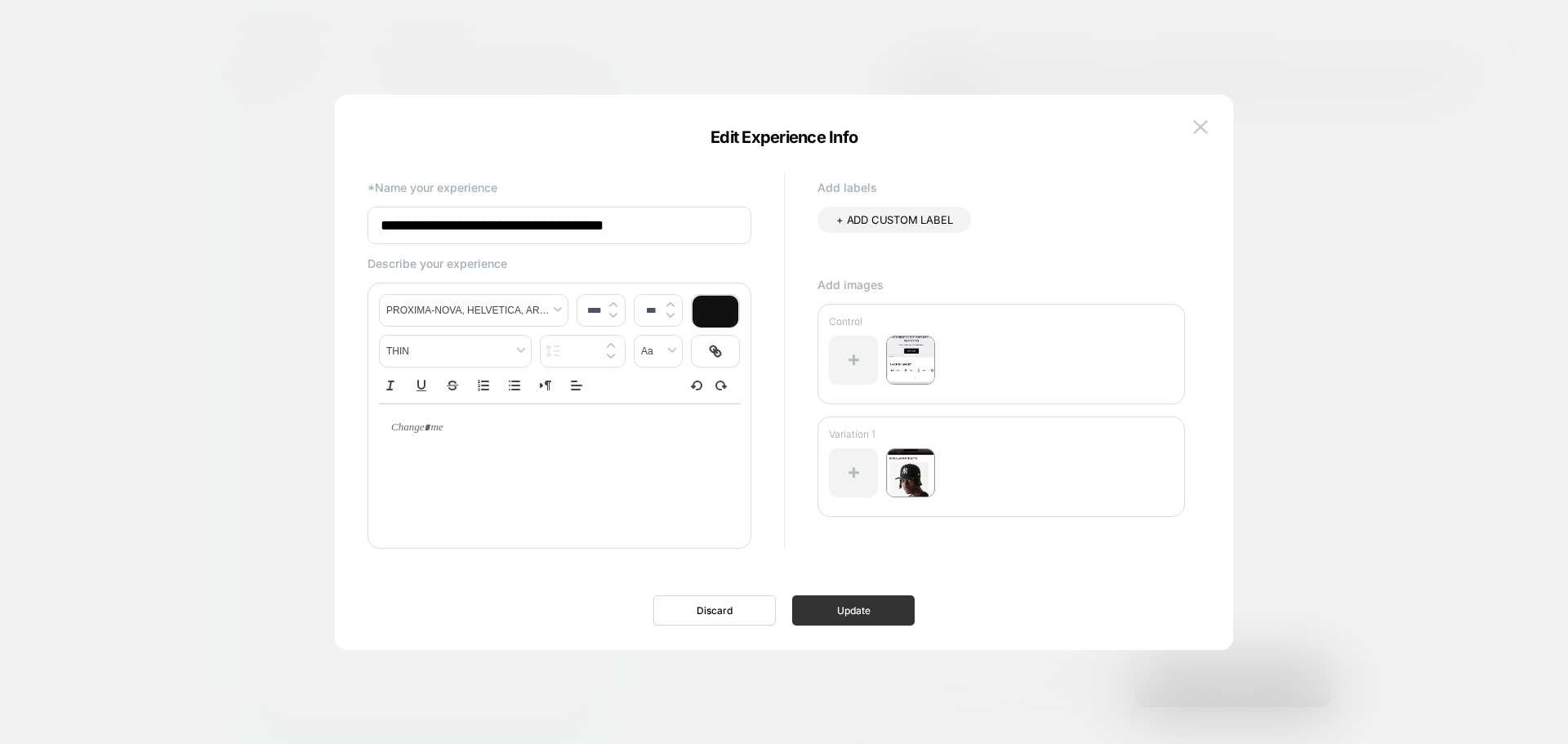 click on "Update" at bounding box center [853, 610] 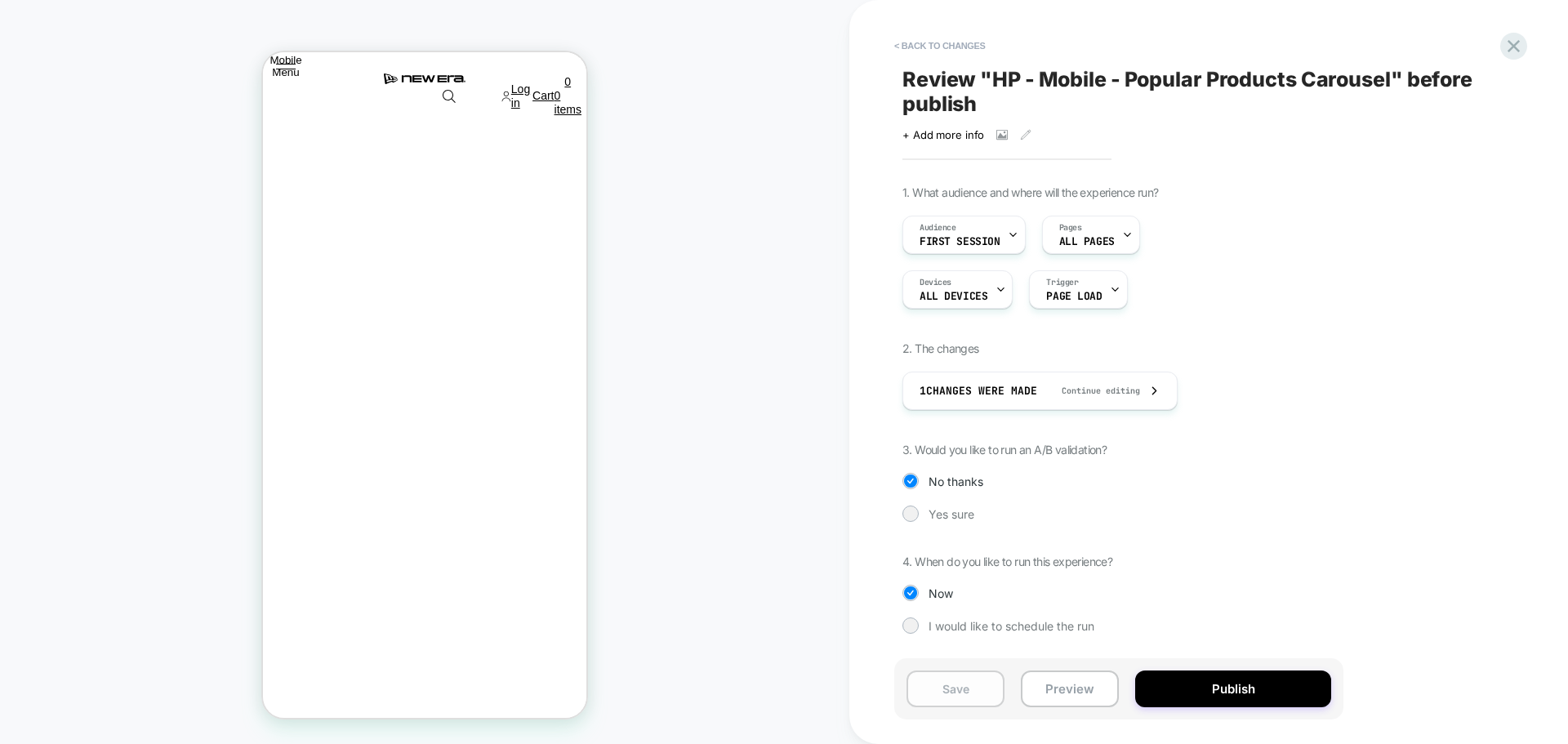 click on "Save" at bounding box center (956, 688) 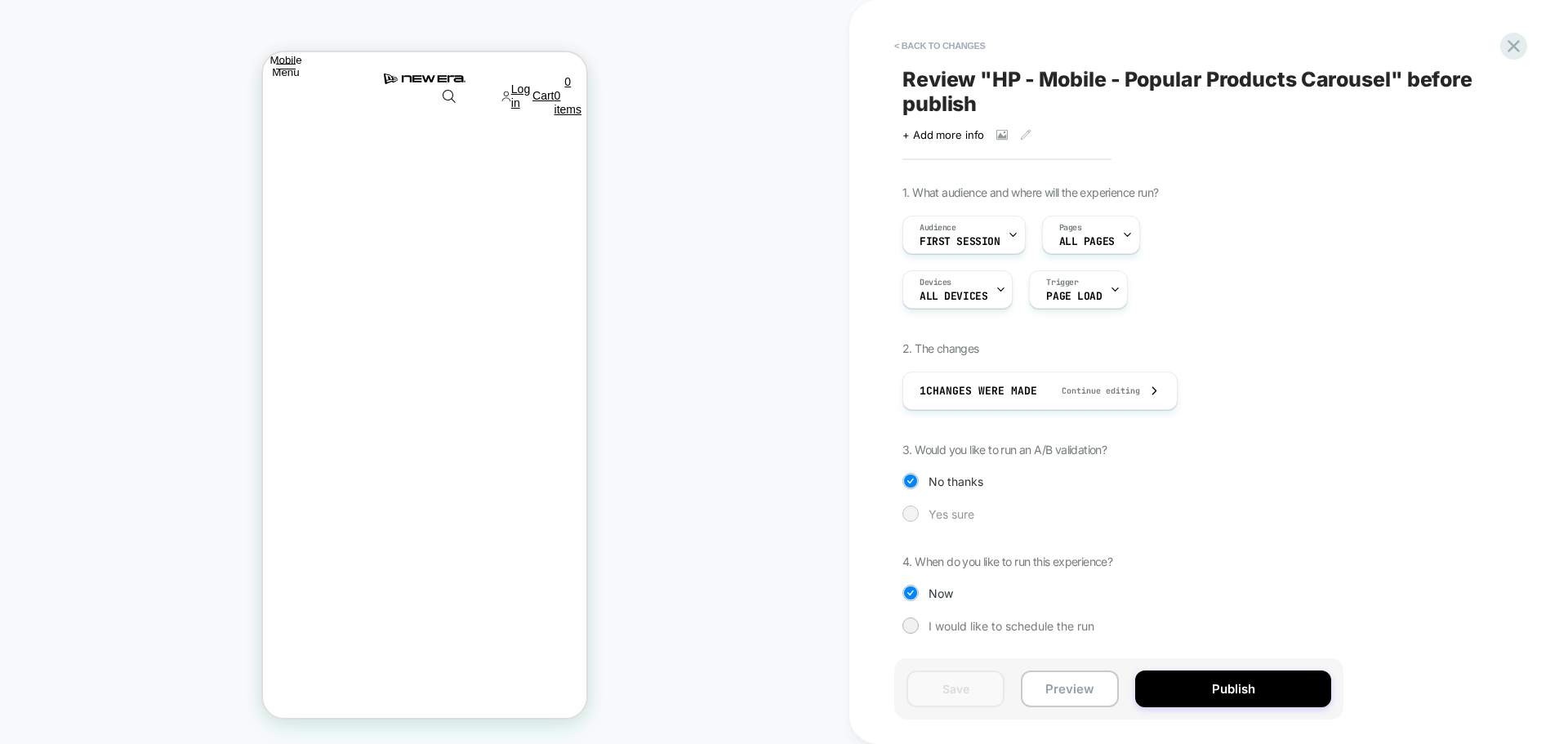 click on "Yes sure" at bounding box center [951, 514] 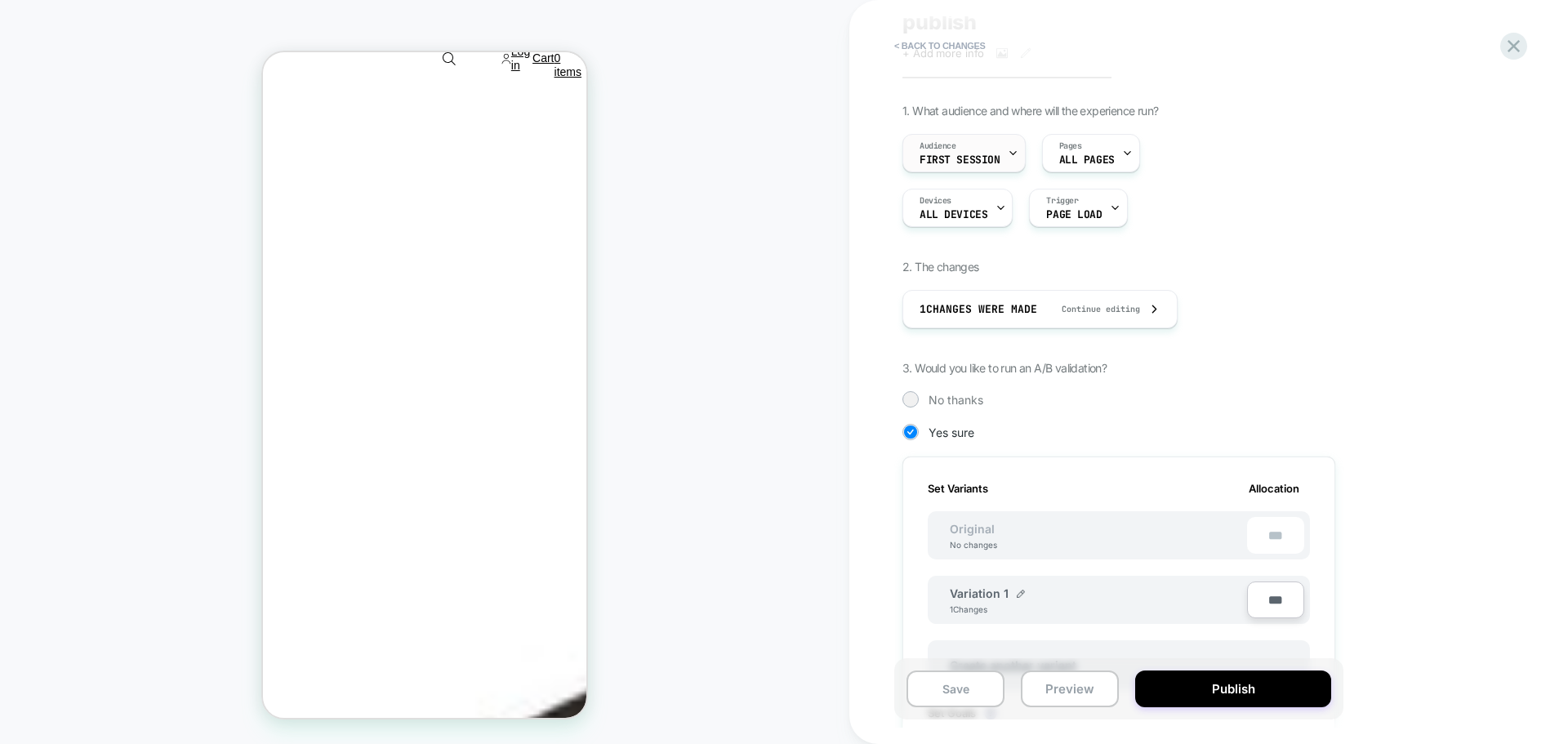 click on "First Session" at bounding box center [960, 160] 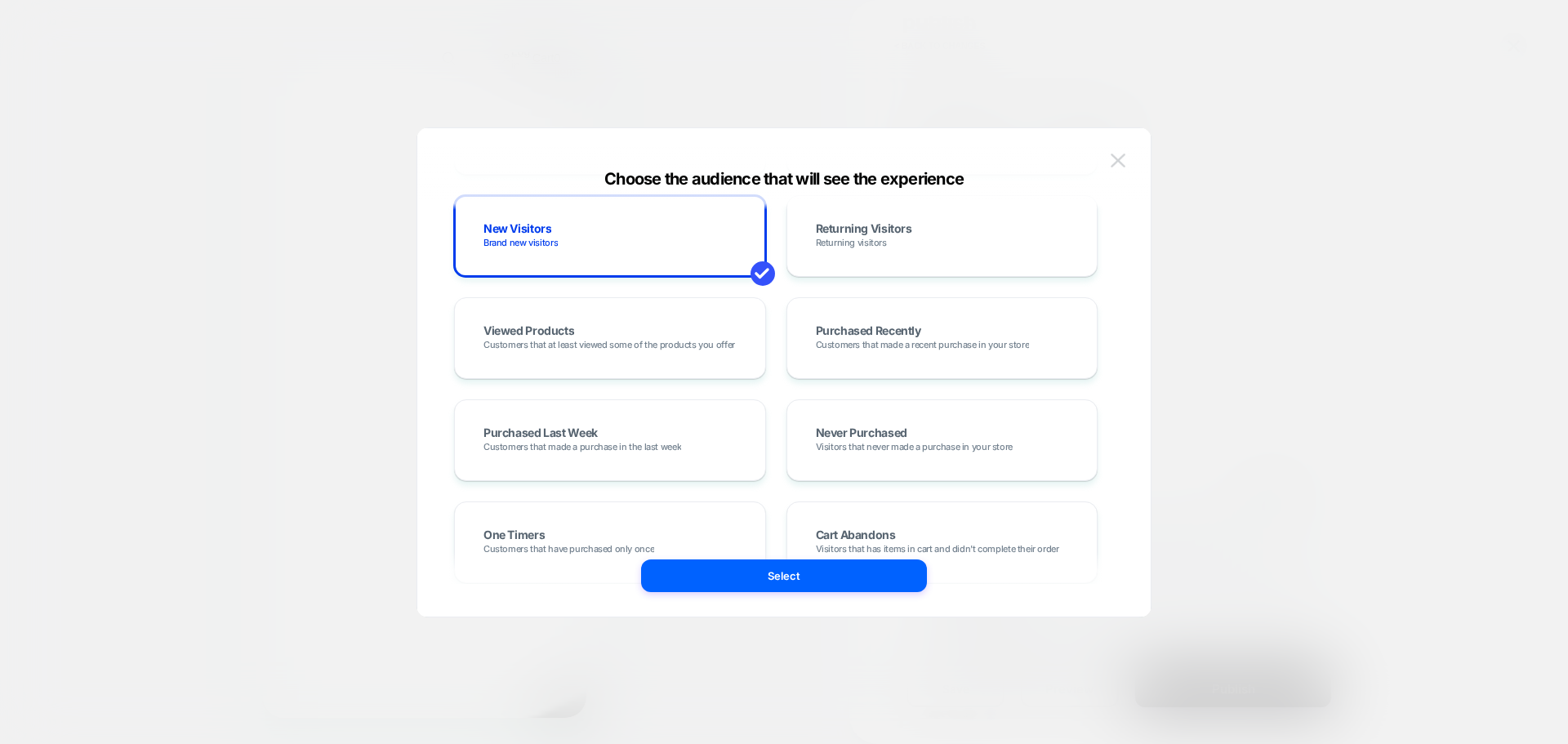 click at bounding box center (1118, 161) 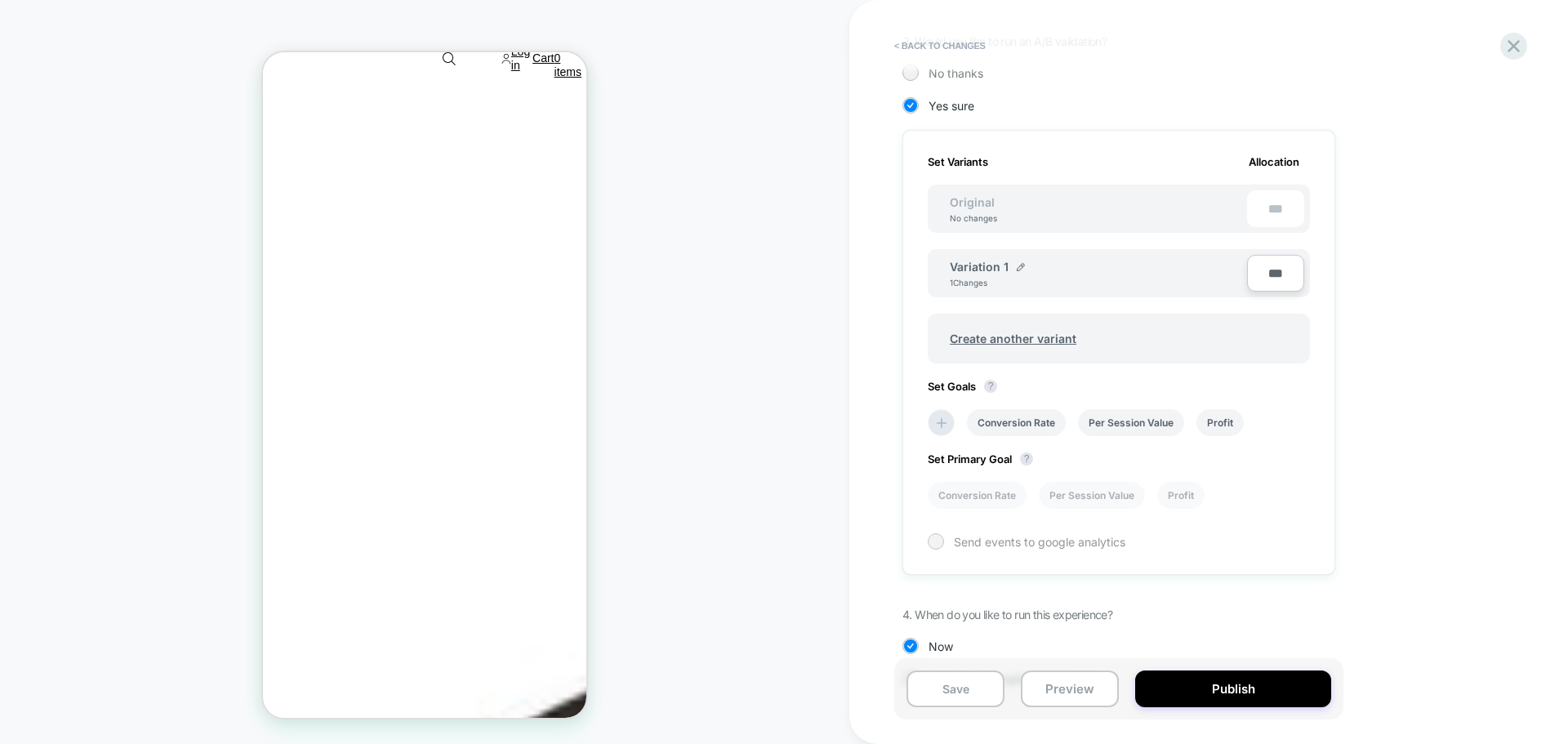 click on "Send events to google analytics" at bounding box center [1119, 541] 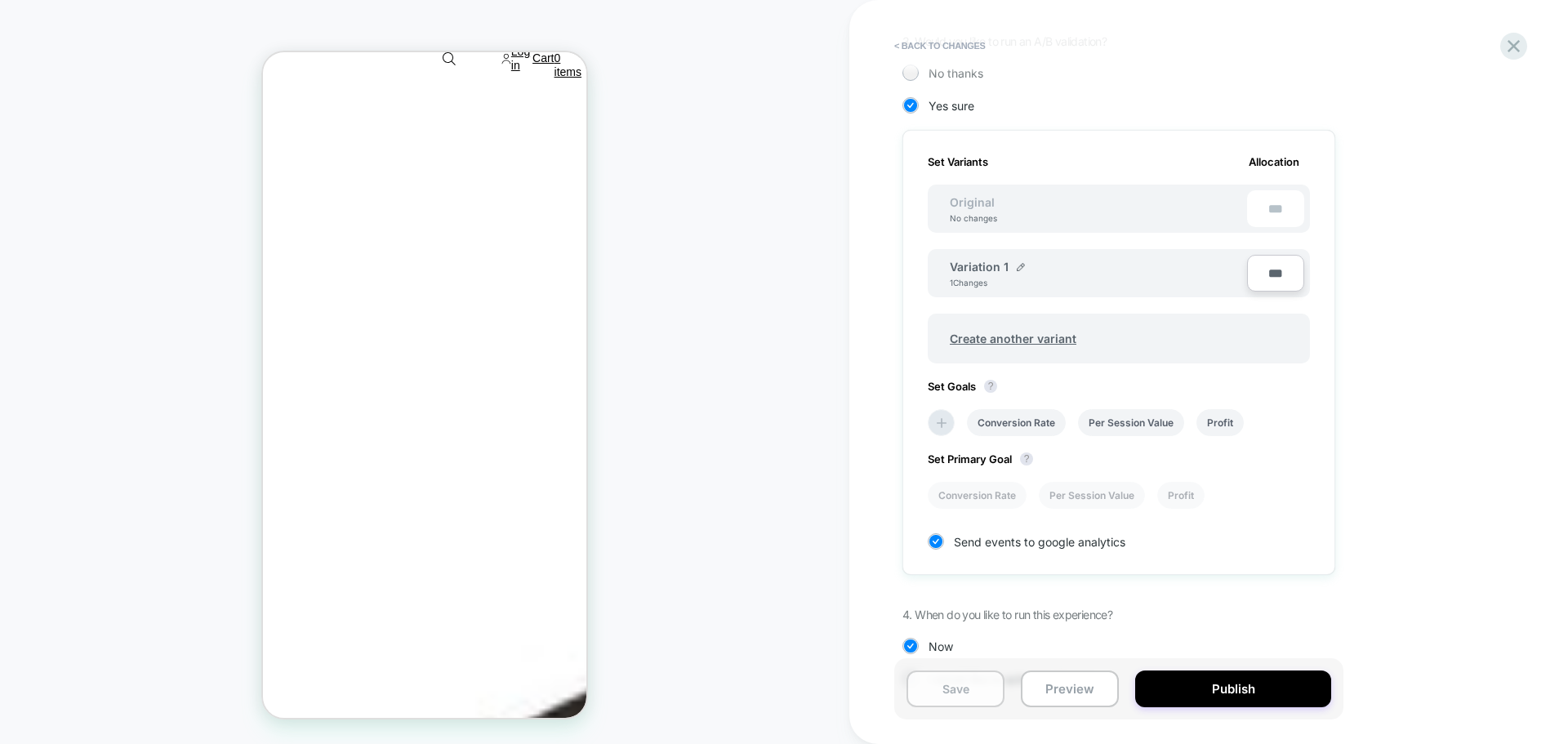 click on "Save" at bounding box center (956, 688) 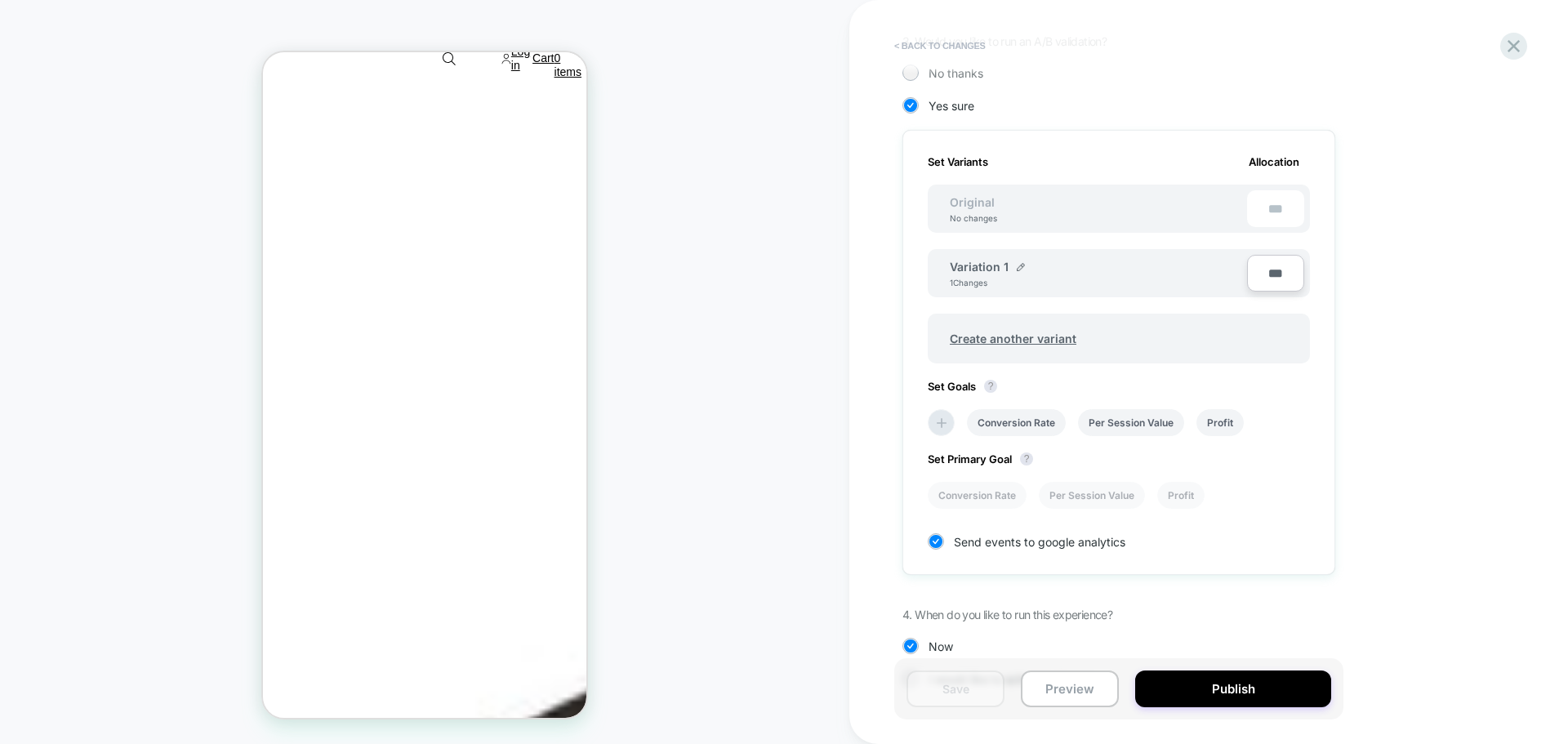 click on "< Back to changes" at bounding box center (940, 46) 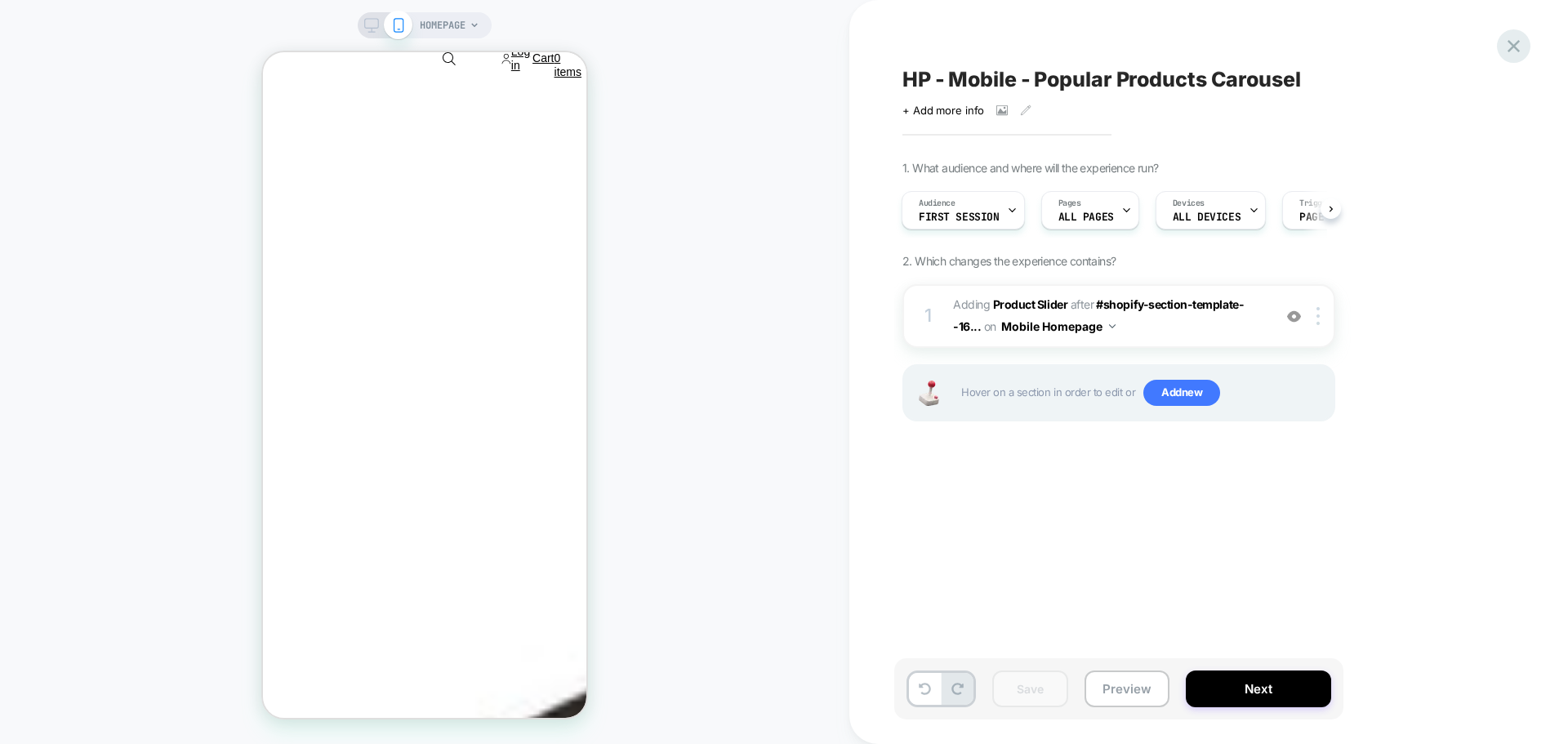 click 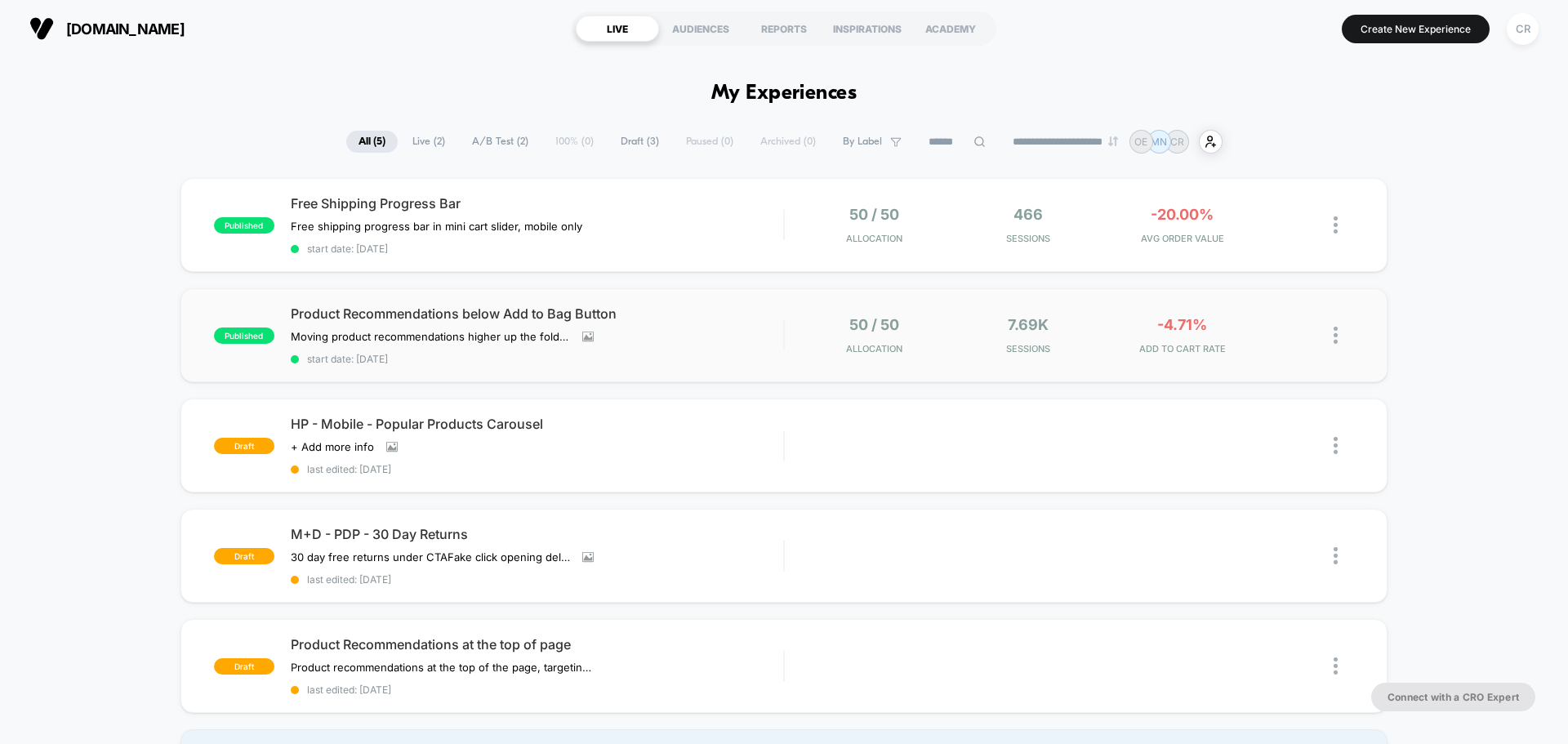 scroll, scrollTop: 0, scrollLeft: 0, axis: both 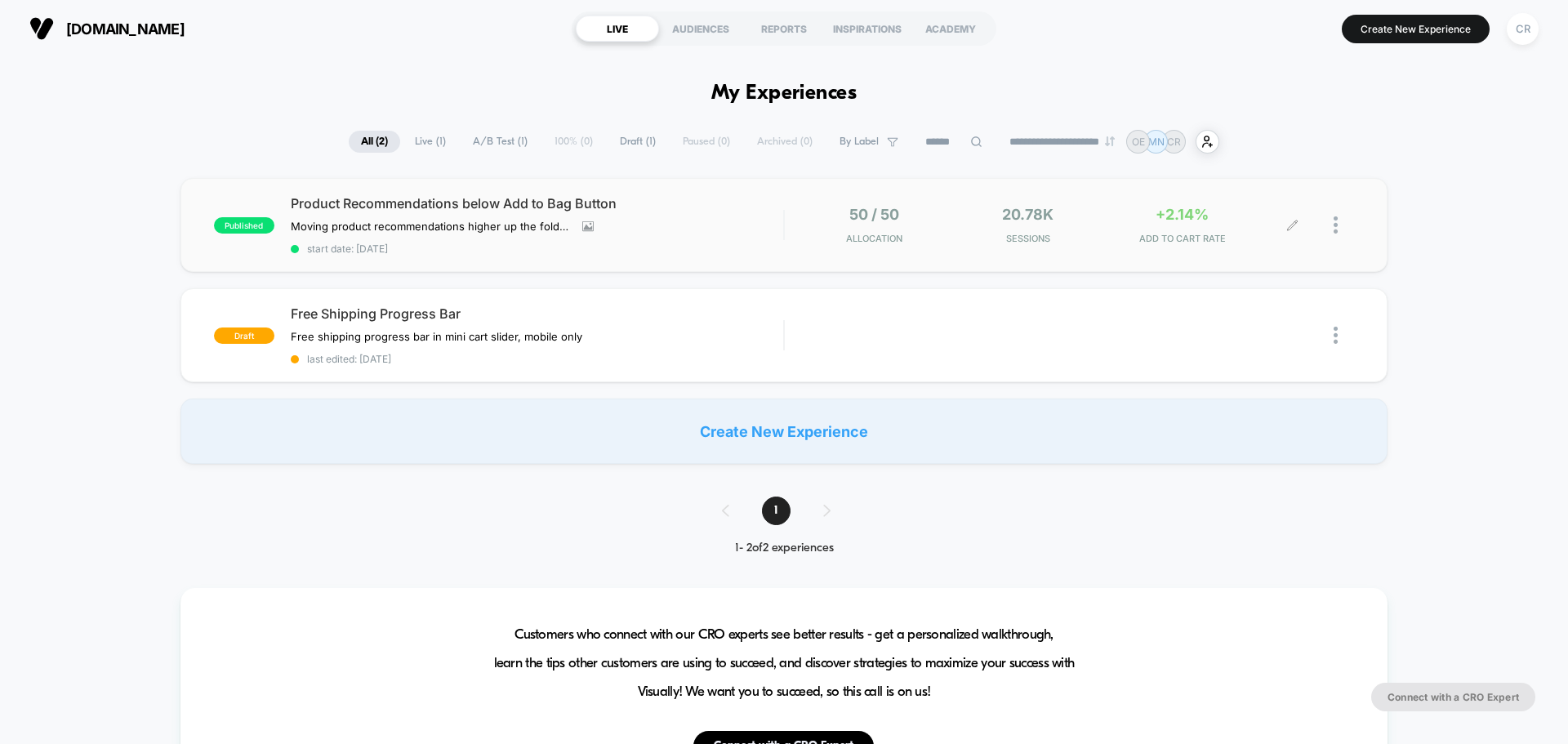 click on "+2.14%" at bounding box center [1182, 214] 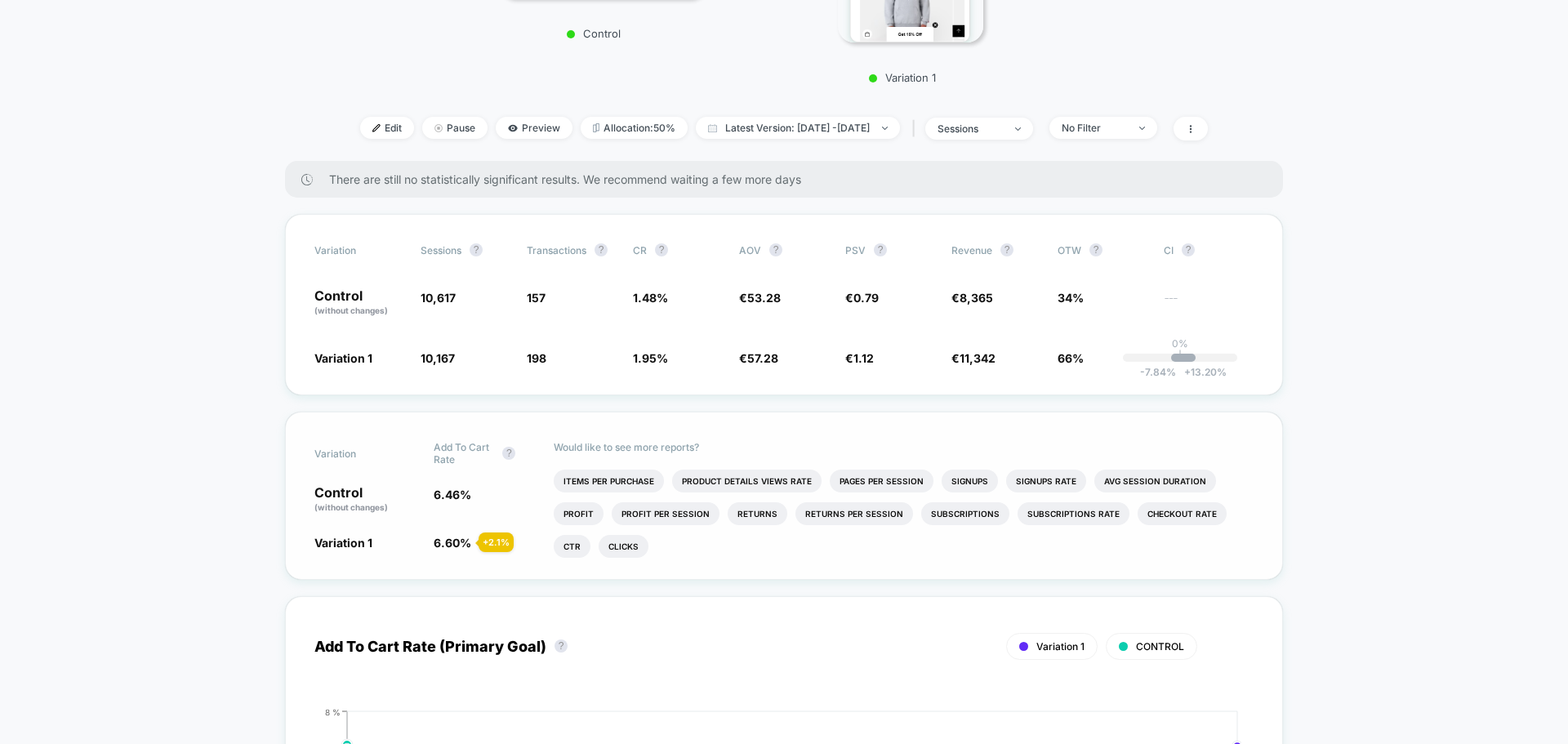 scroll, scrollTop: 490, scrollLeft: 0, axis: vertical 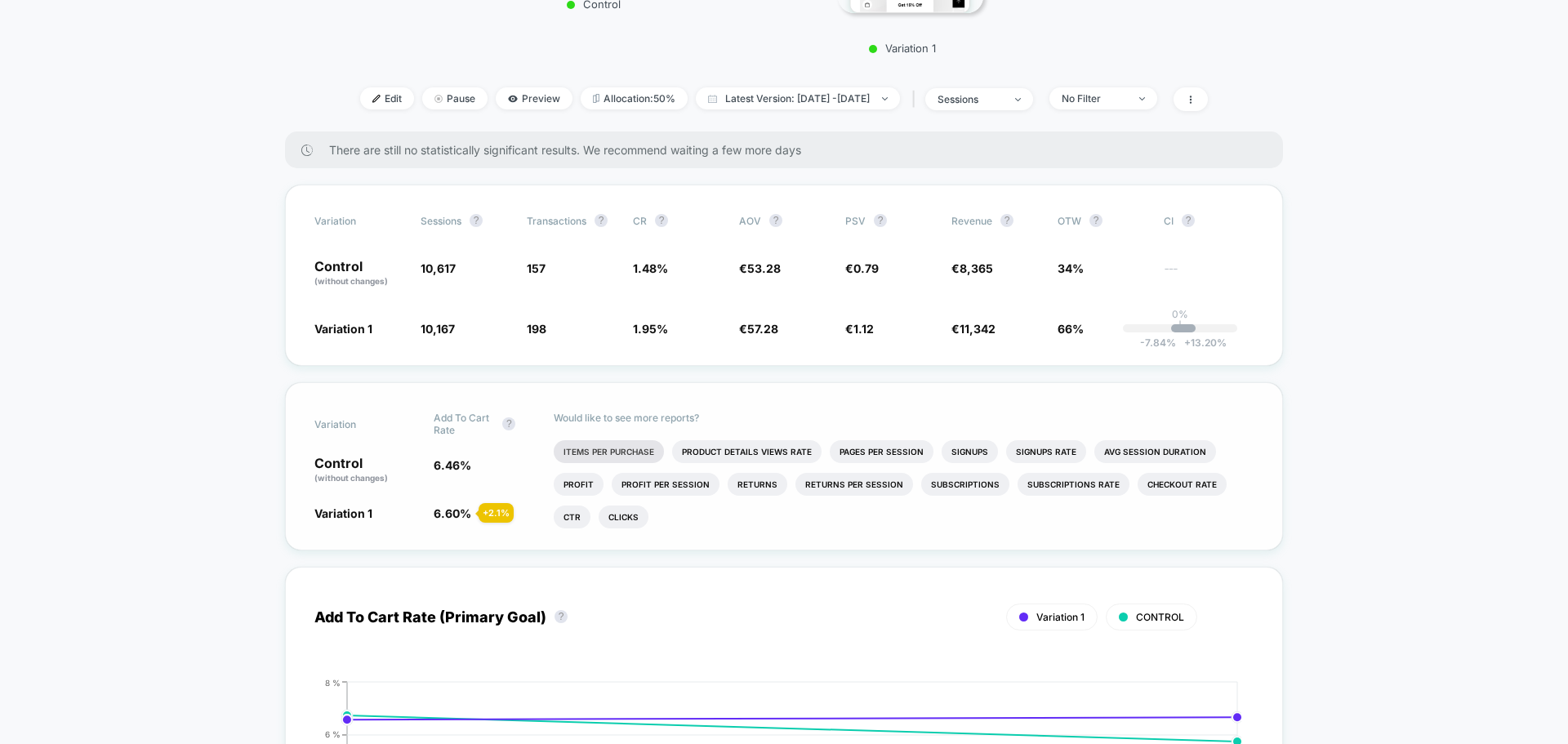 click on "Items Per Purchase" at bounding box center (608, 452) 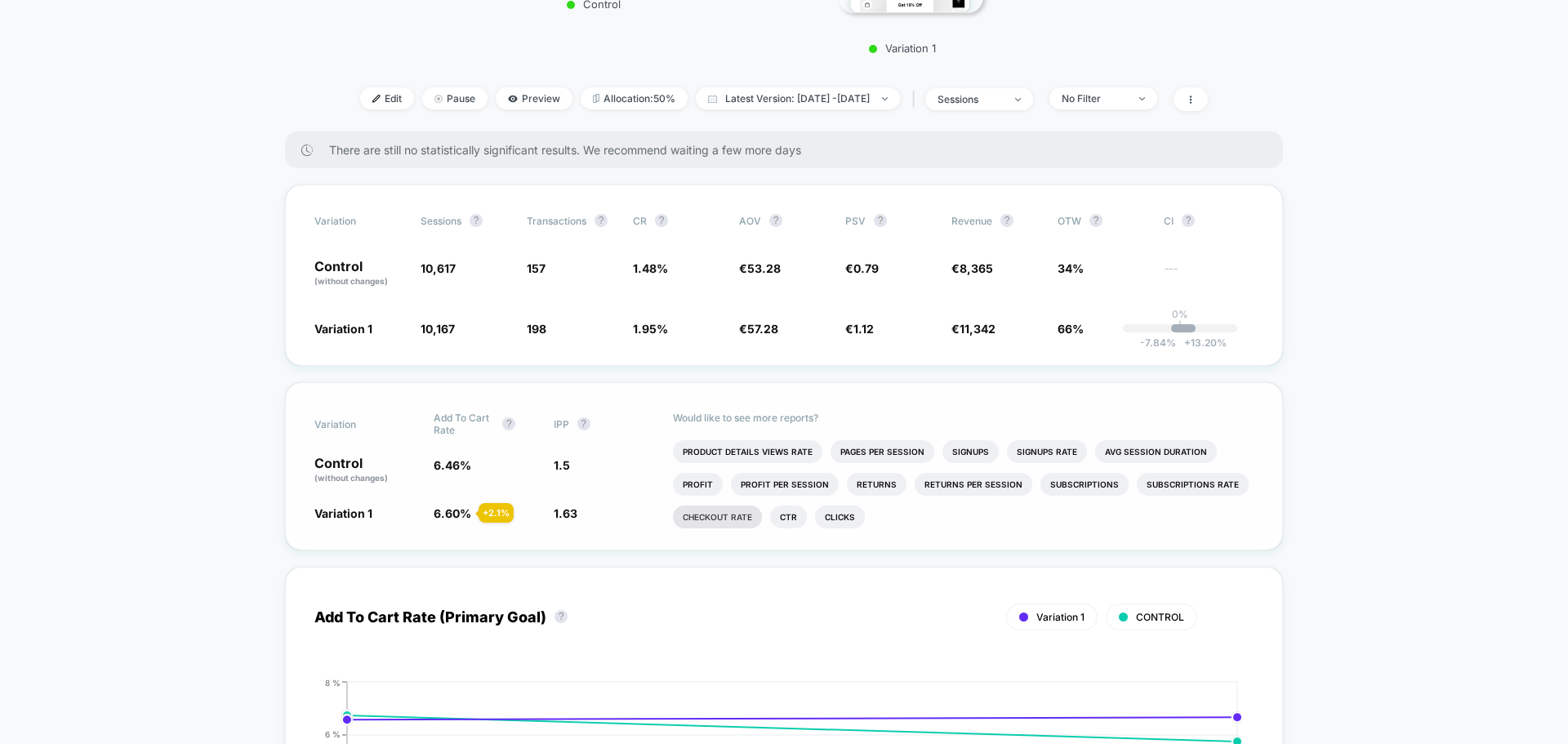 click on "Checkout Rate" at bounding box center (717, 517) 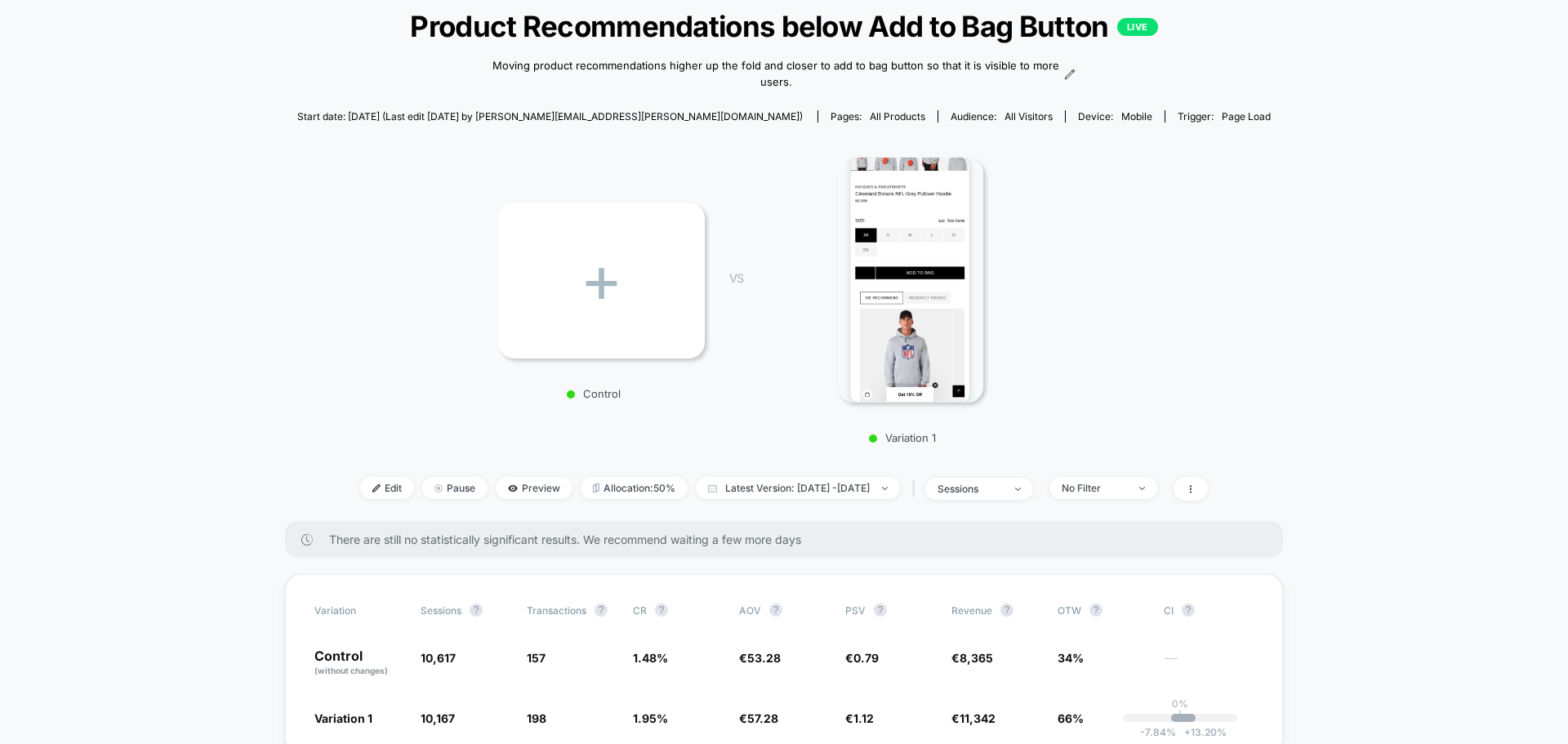 scroll, scrollTop: 0, scrollLeft: 0, axis: both 